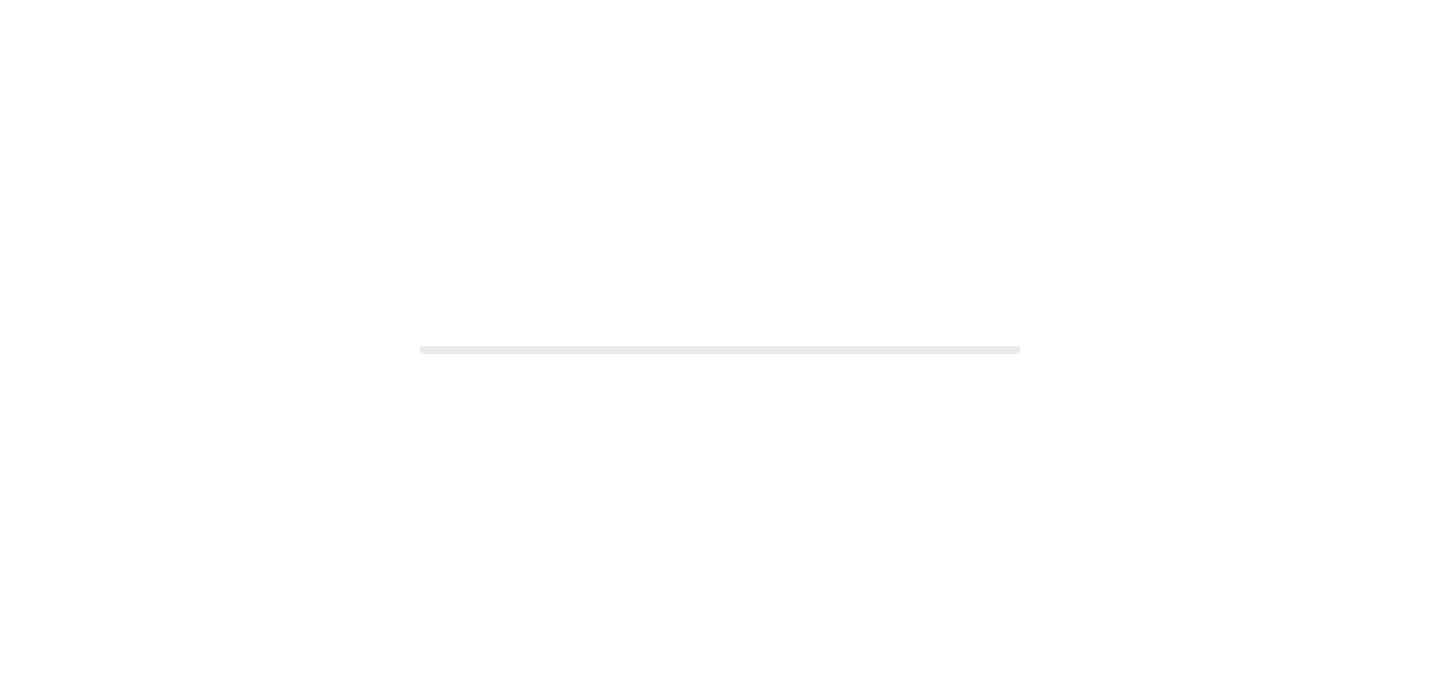 scroll, scrollTop: 0, scrollLeft: 0, axis: both 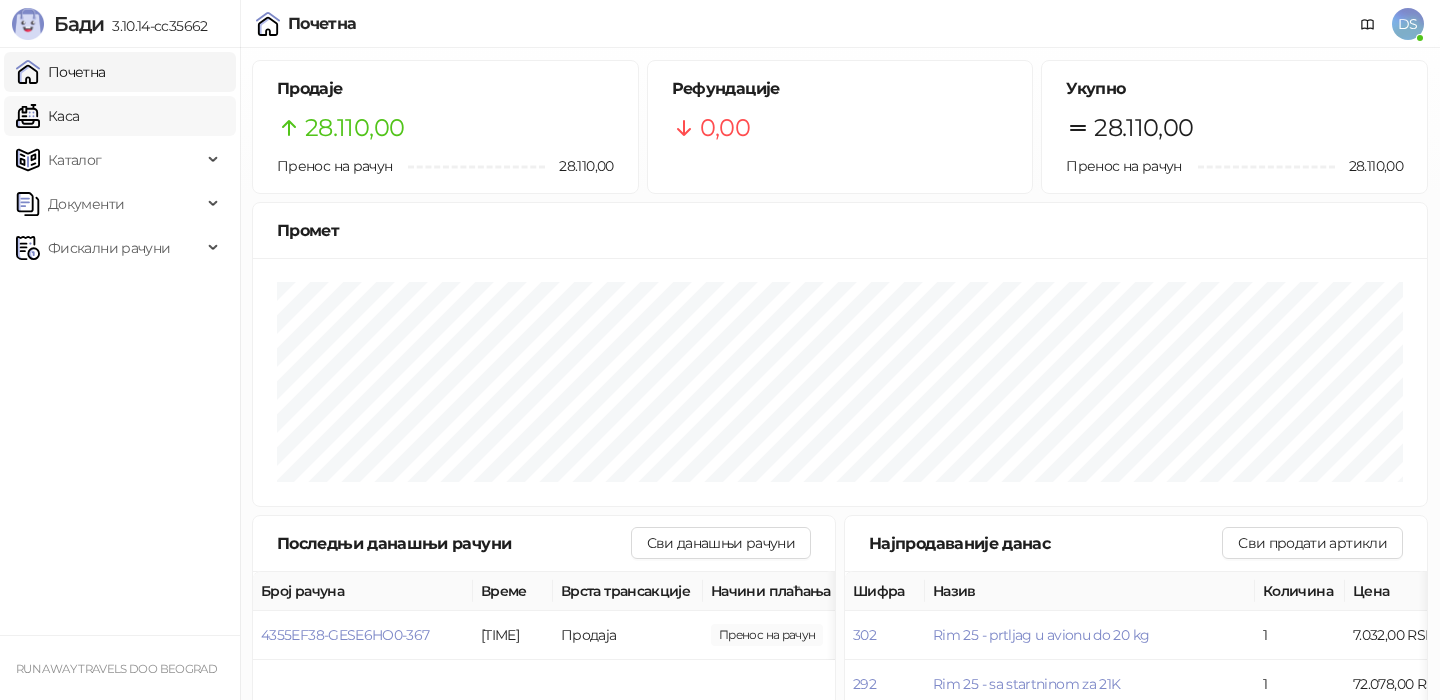 click on "Каса" at bounding box center (47, 116) 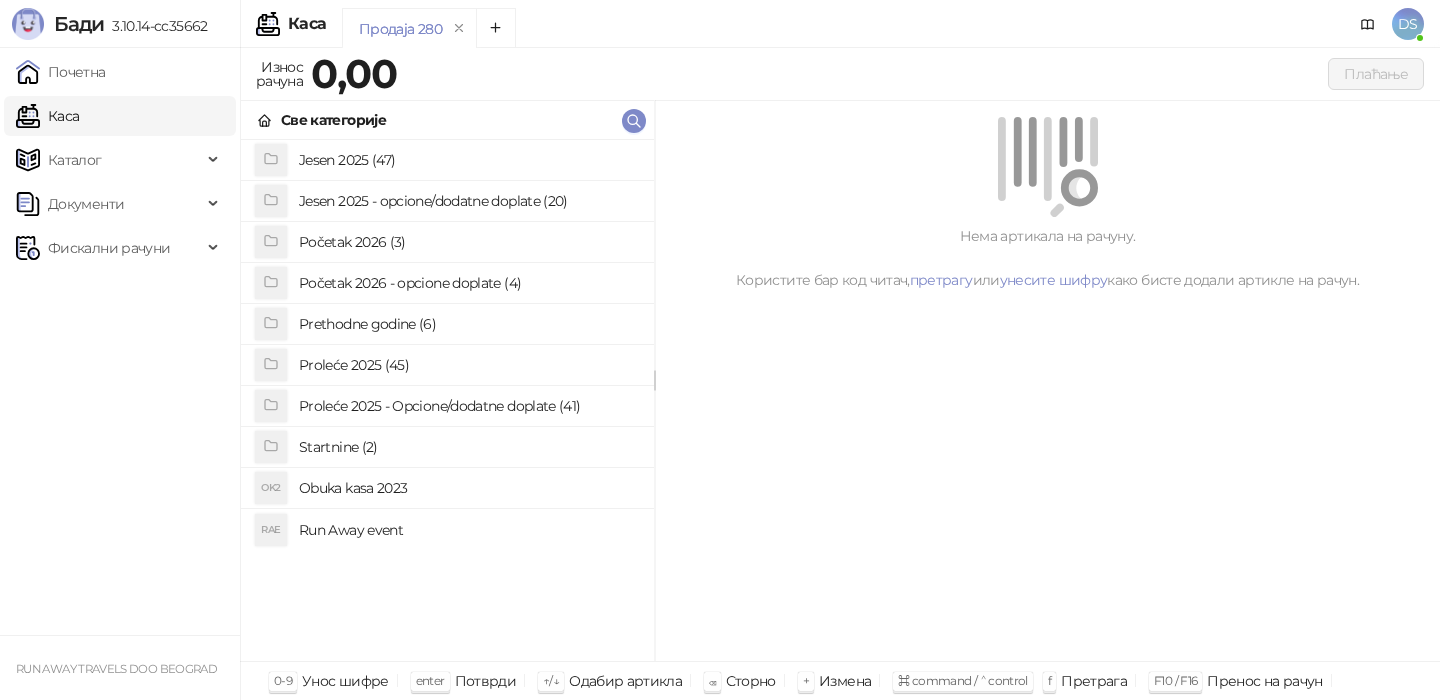 click on "Jesen 2025 (47)" at bounding box center (468, 160) 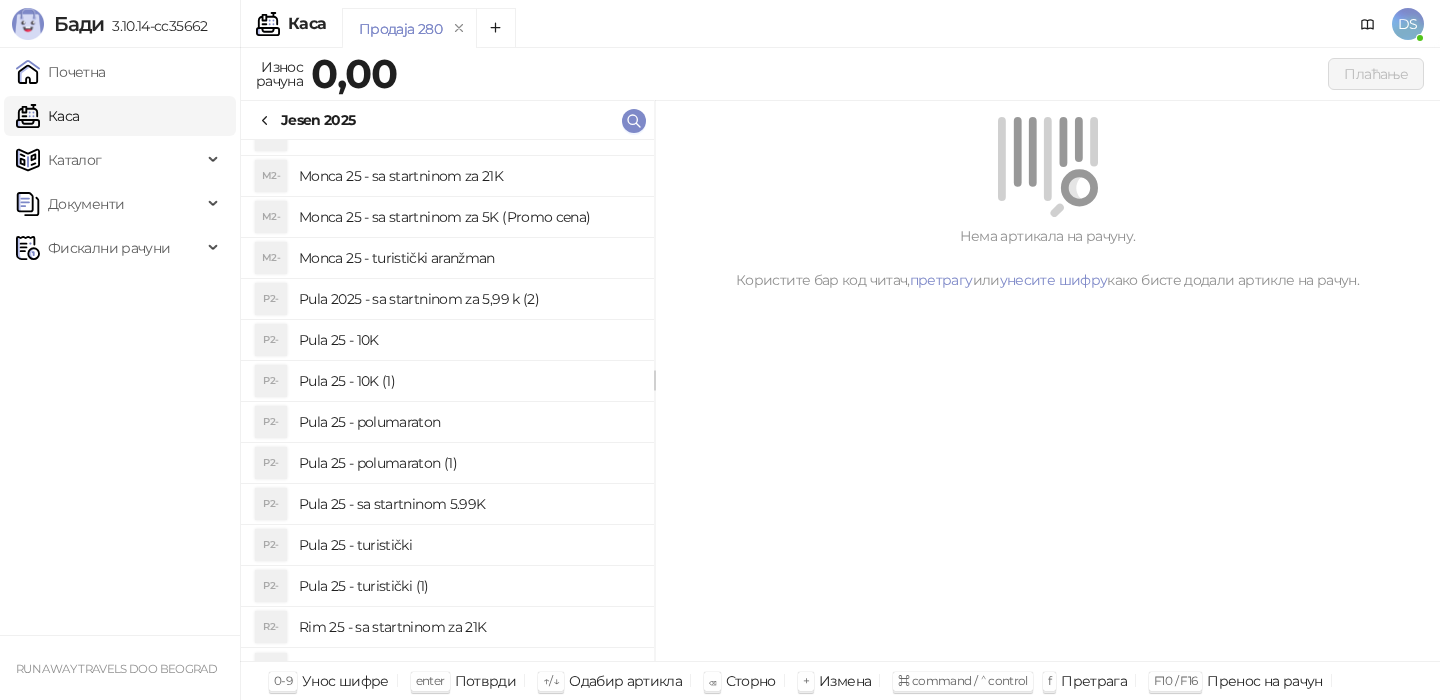 scroll, scrollTop: 1406, scrollLeft: 0, axis: vertical 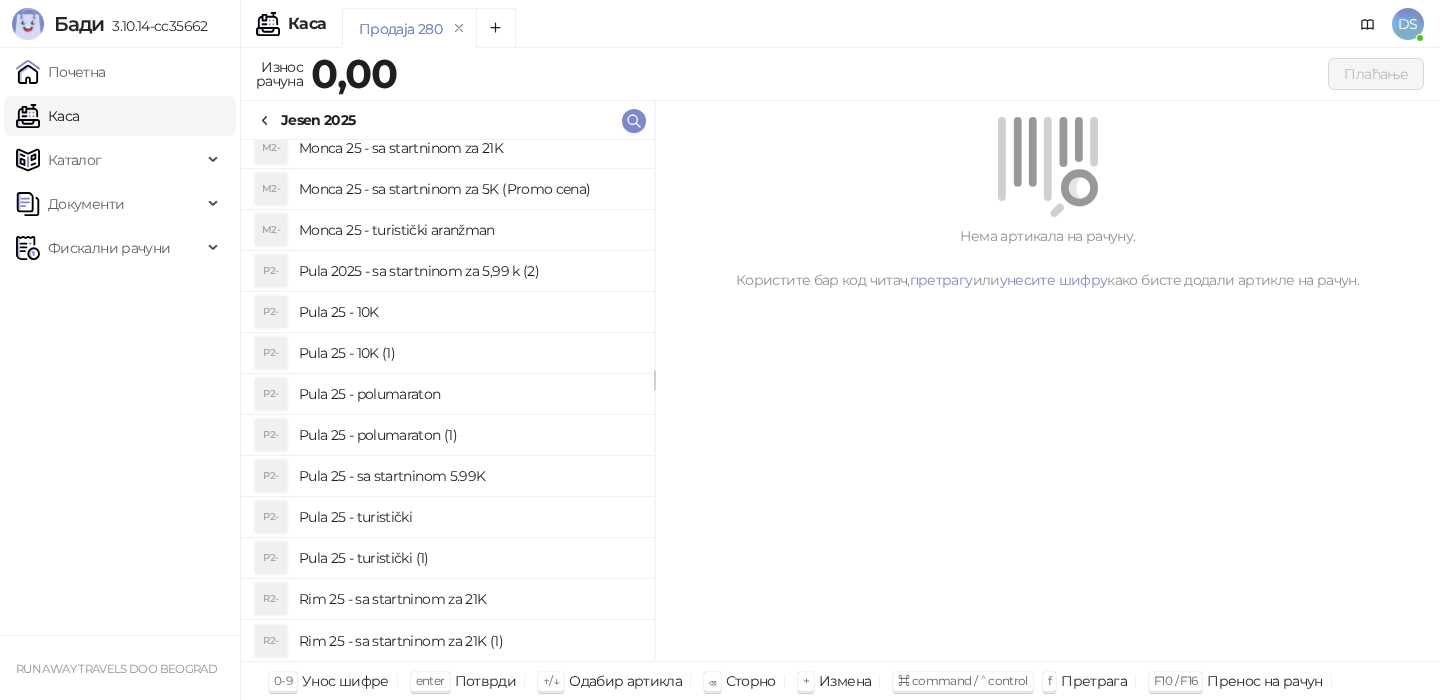 click on "Rim 25 - sa startninom za 21K (1)" at bounding box center [468, 641] 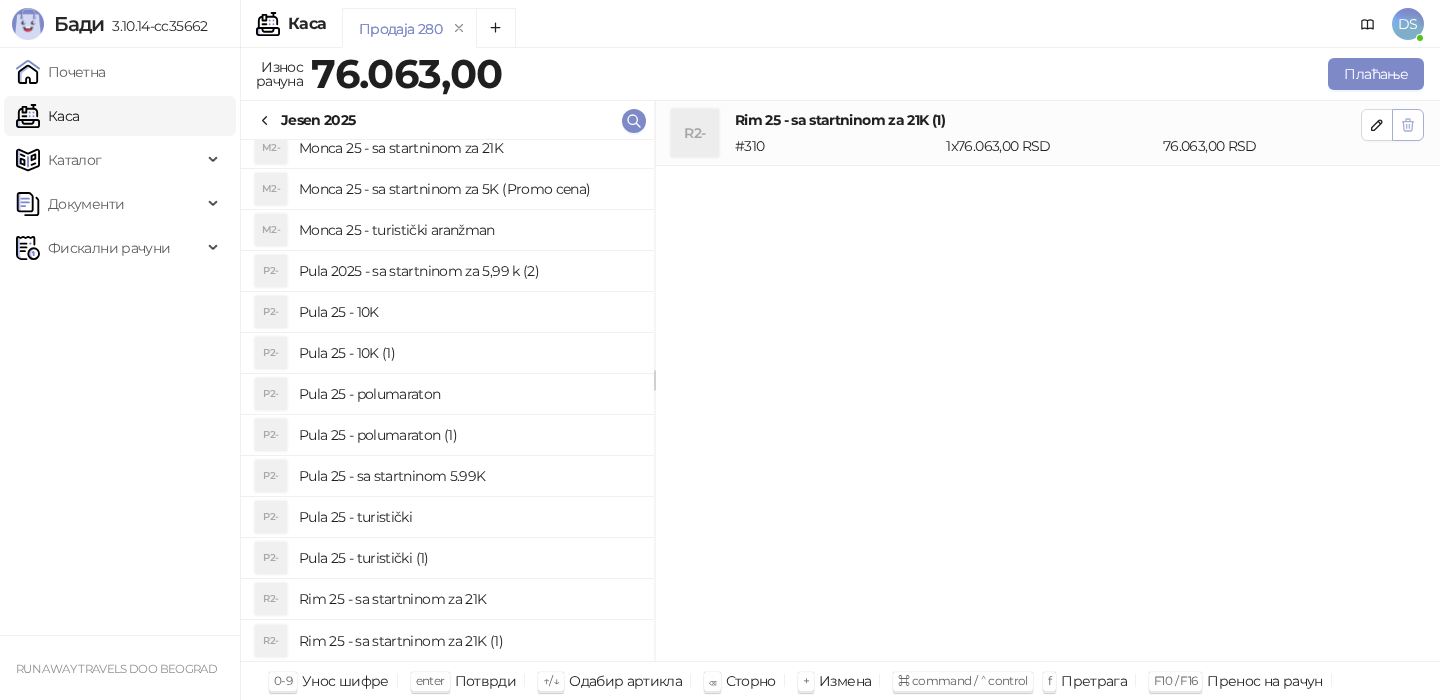 click 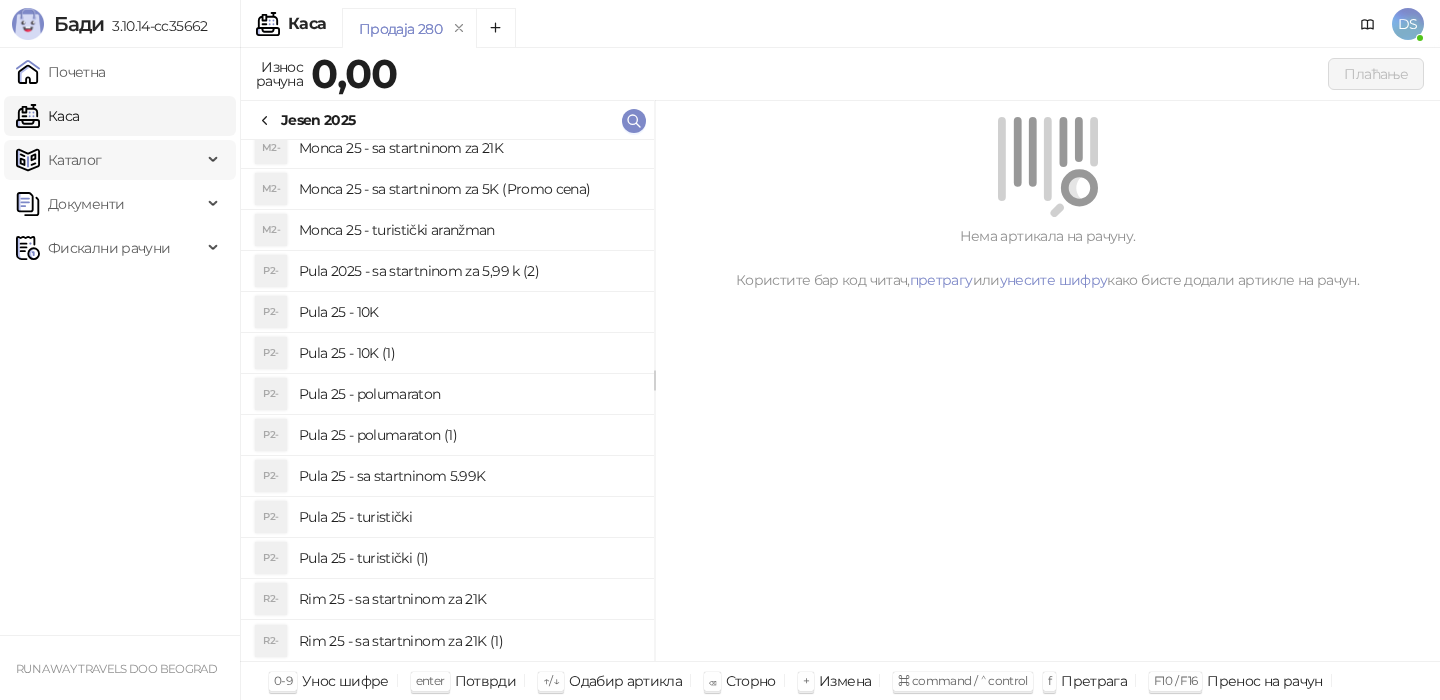 click on "Каталог" at bounding box center (109, 160) 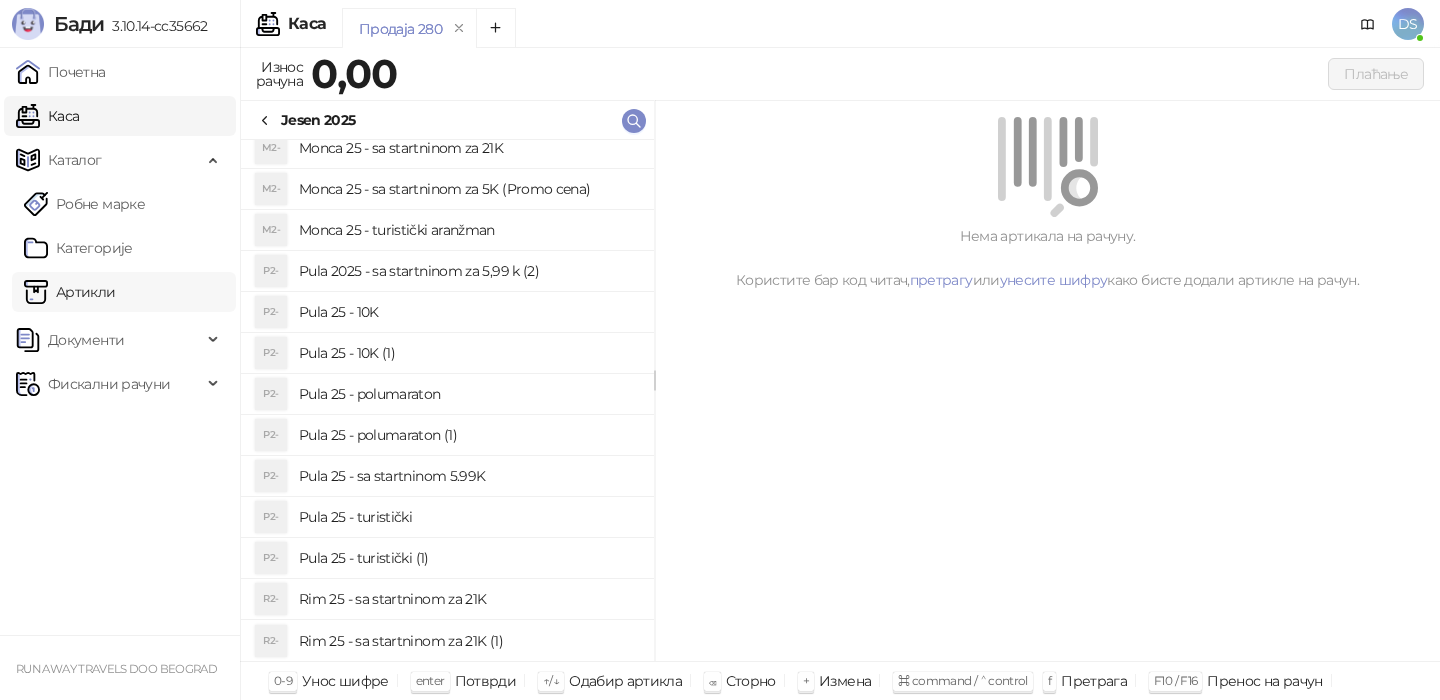 click on "Артикли" at bounding box center [70, 292] 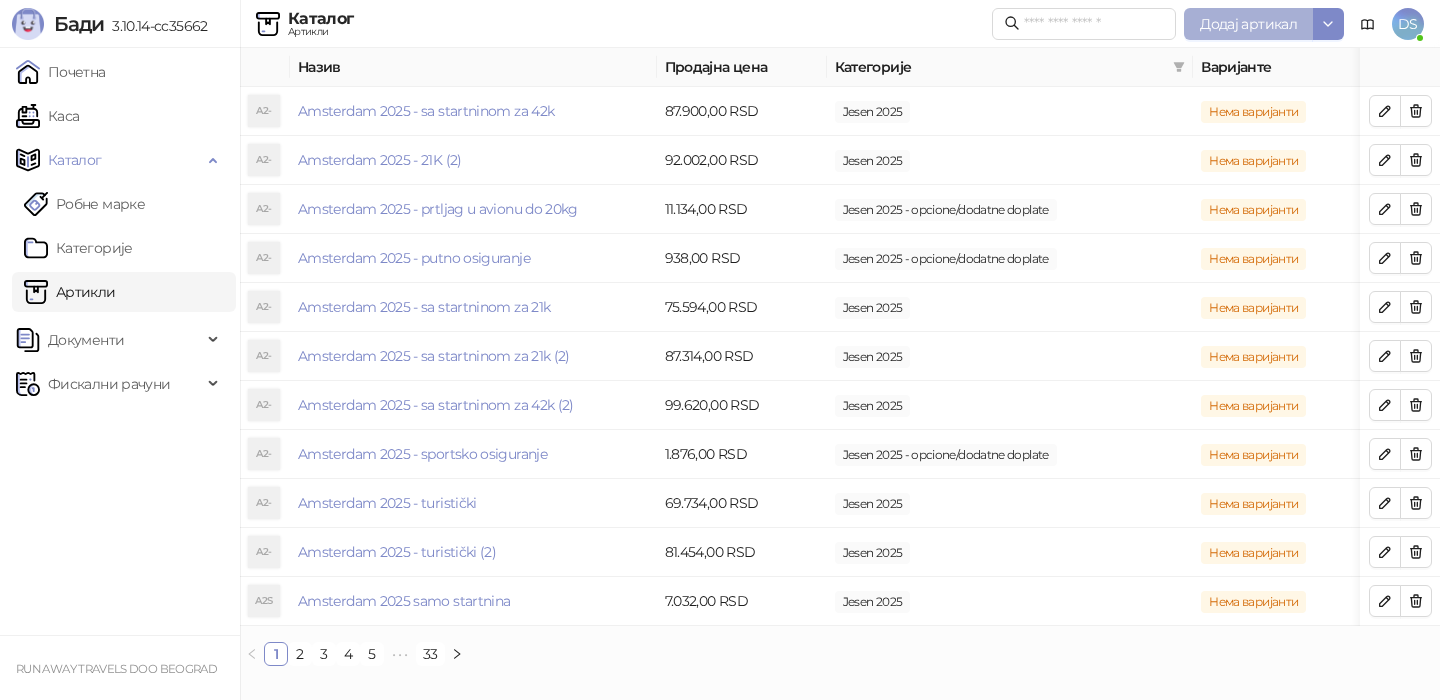 click on "Додај артикал" at bounding box center [1248, 24] 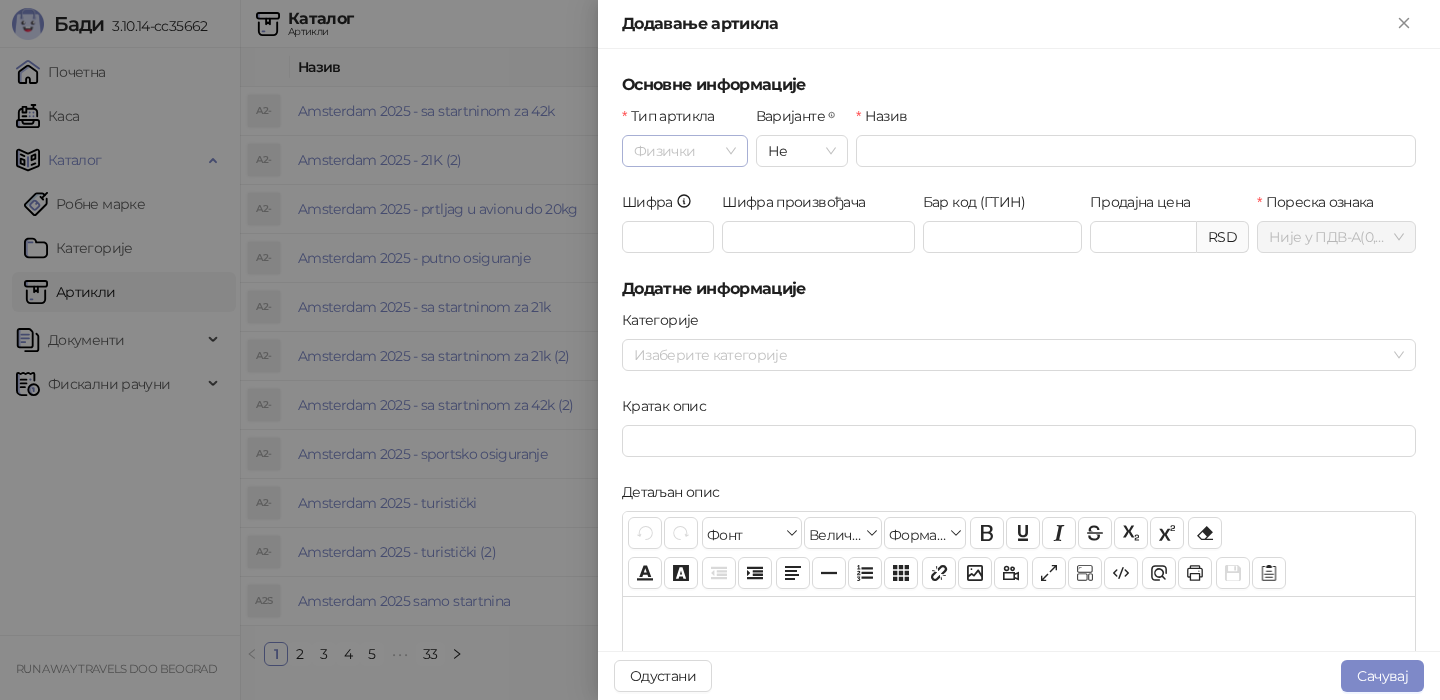 click on "Физички" at bounding box center [685, 151] 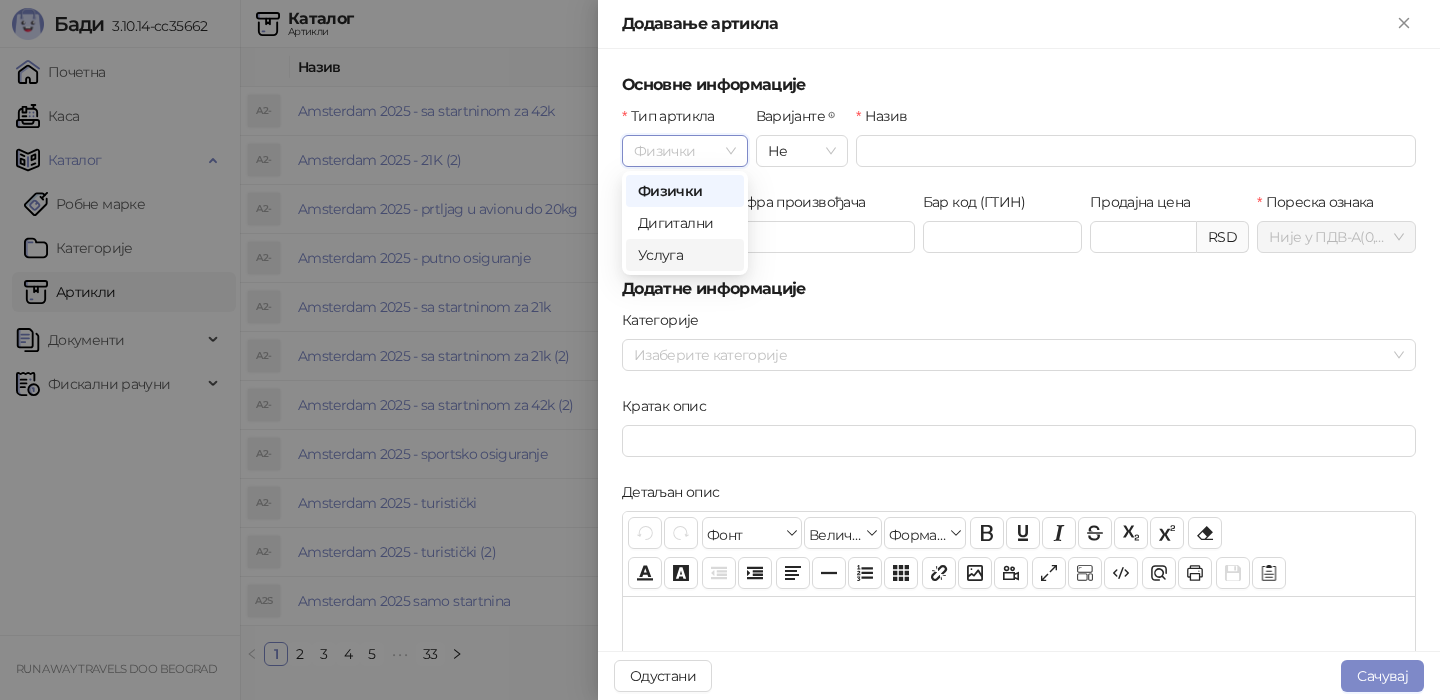 click on "Услуга" at bounding box center [685, 255] 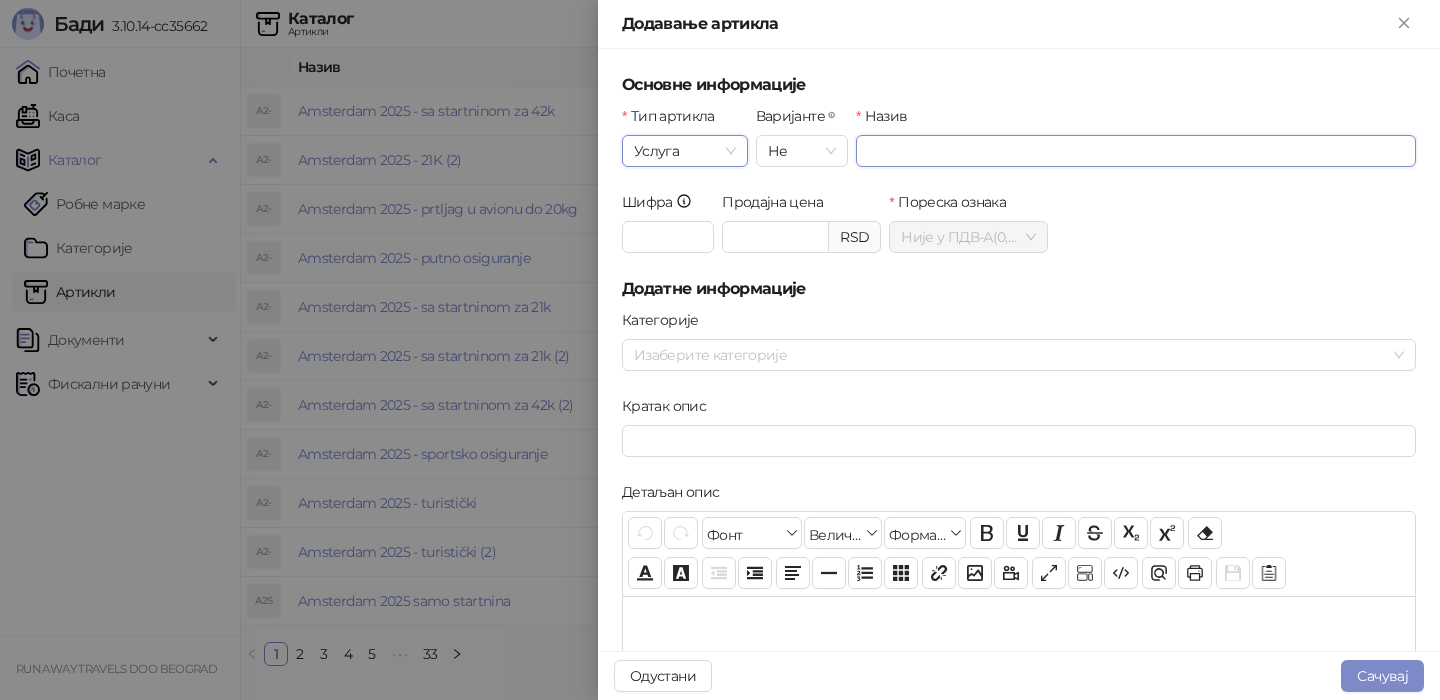 click on "Назив" at bounding box center (1136, 151) 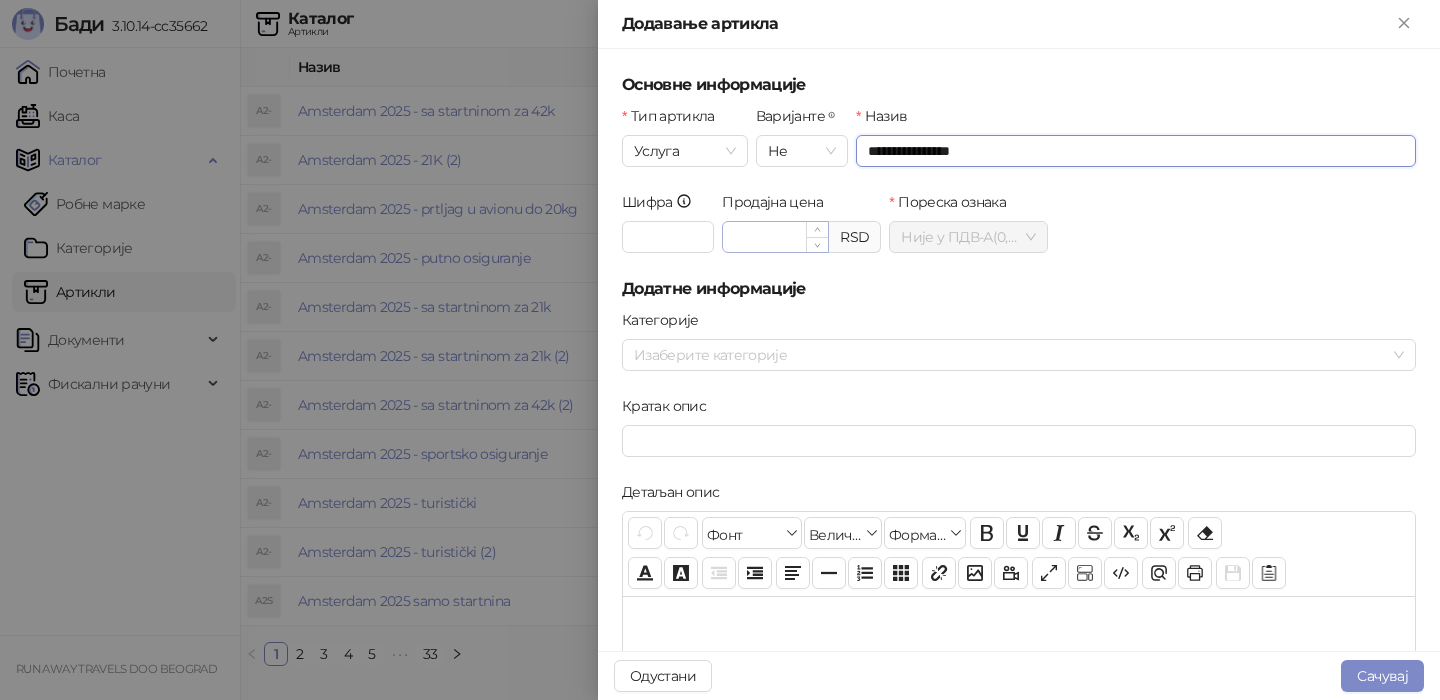 type on "**********" 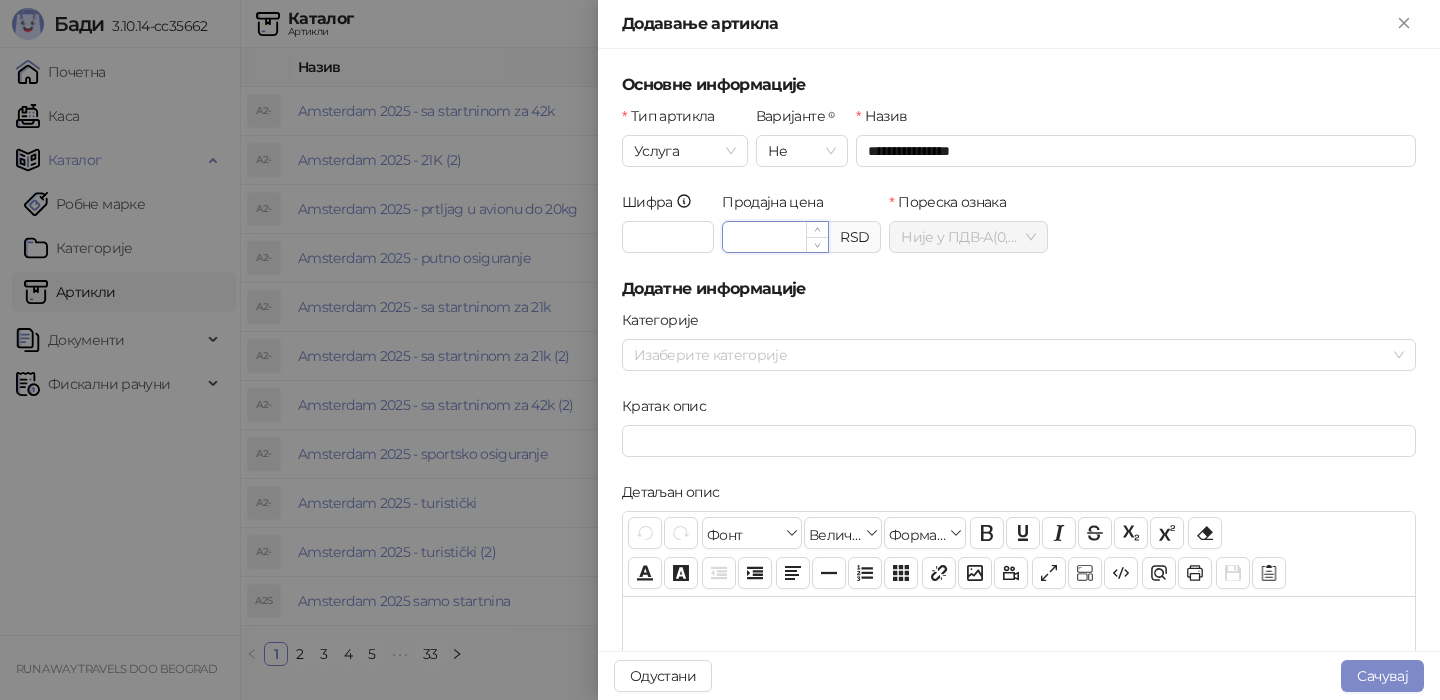 click on "Продајна цена" at bounding box center (775, 237) 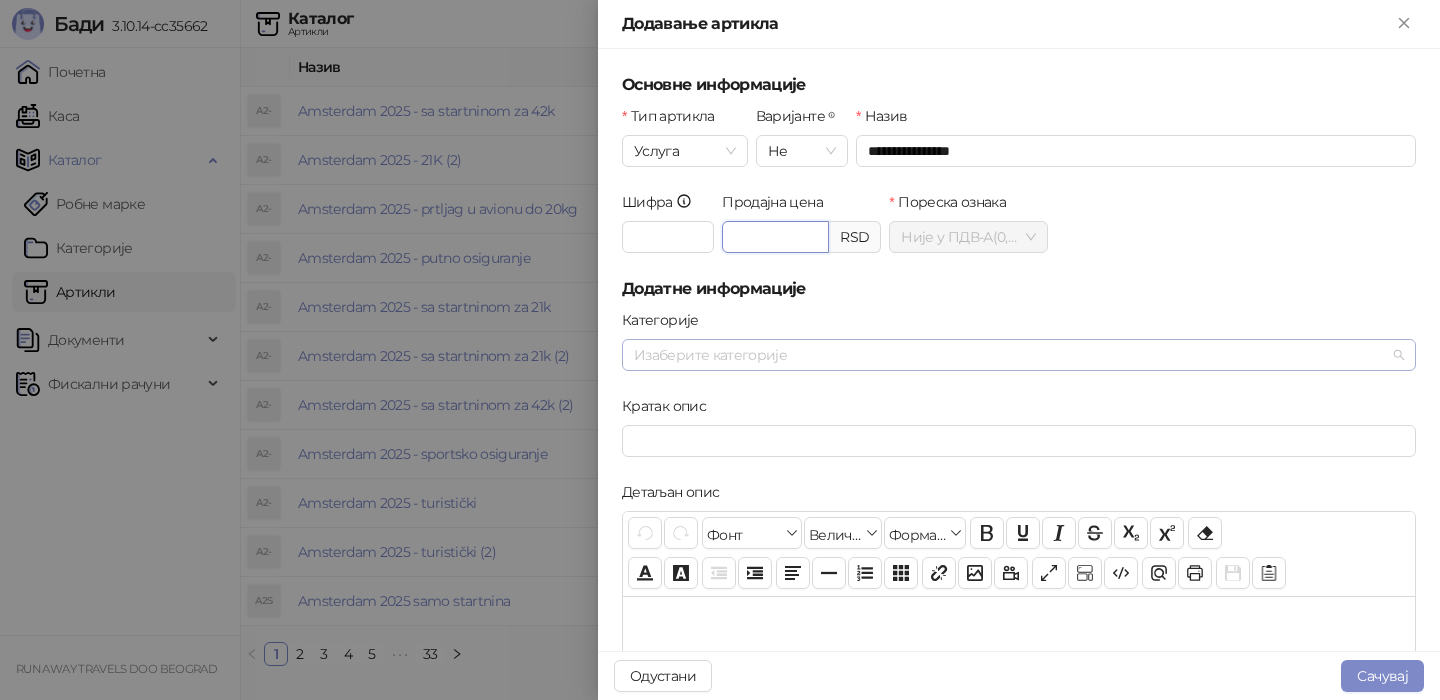 click at bounding box center [1008, 355] 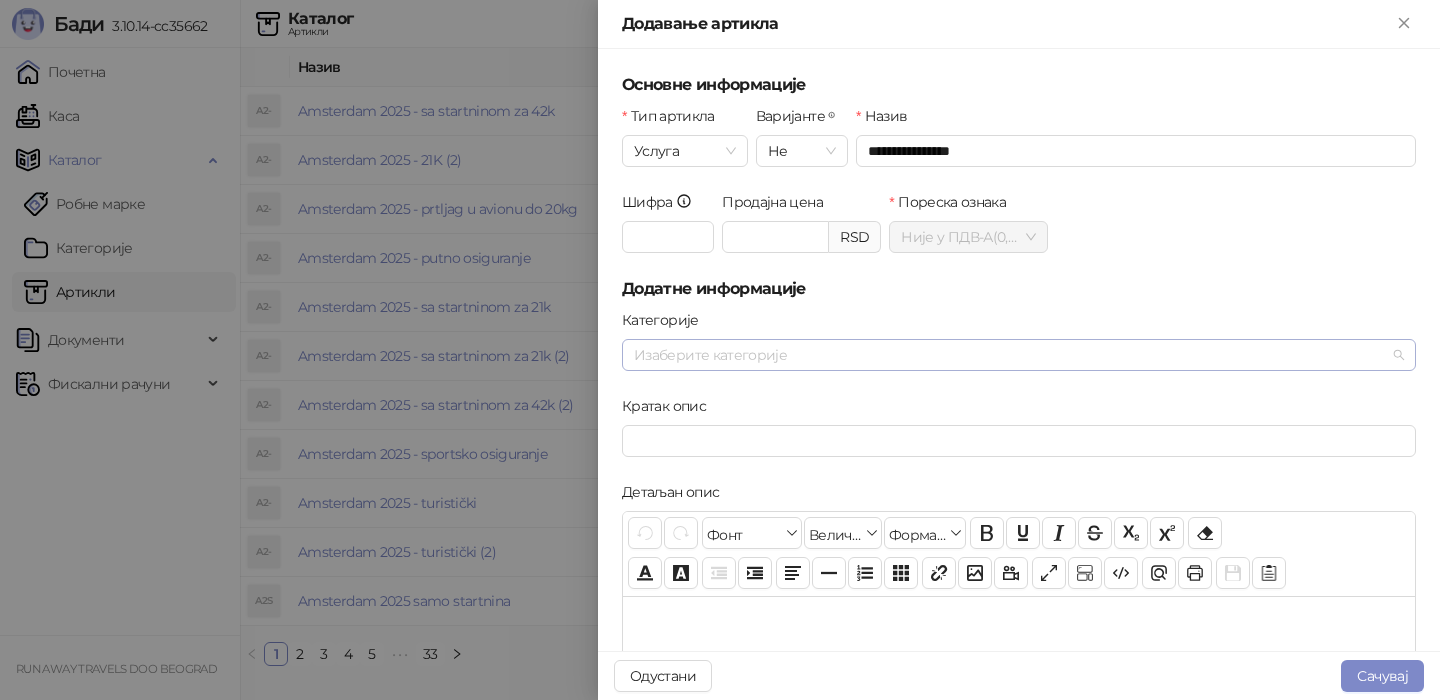type on "********" 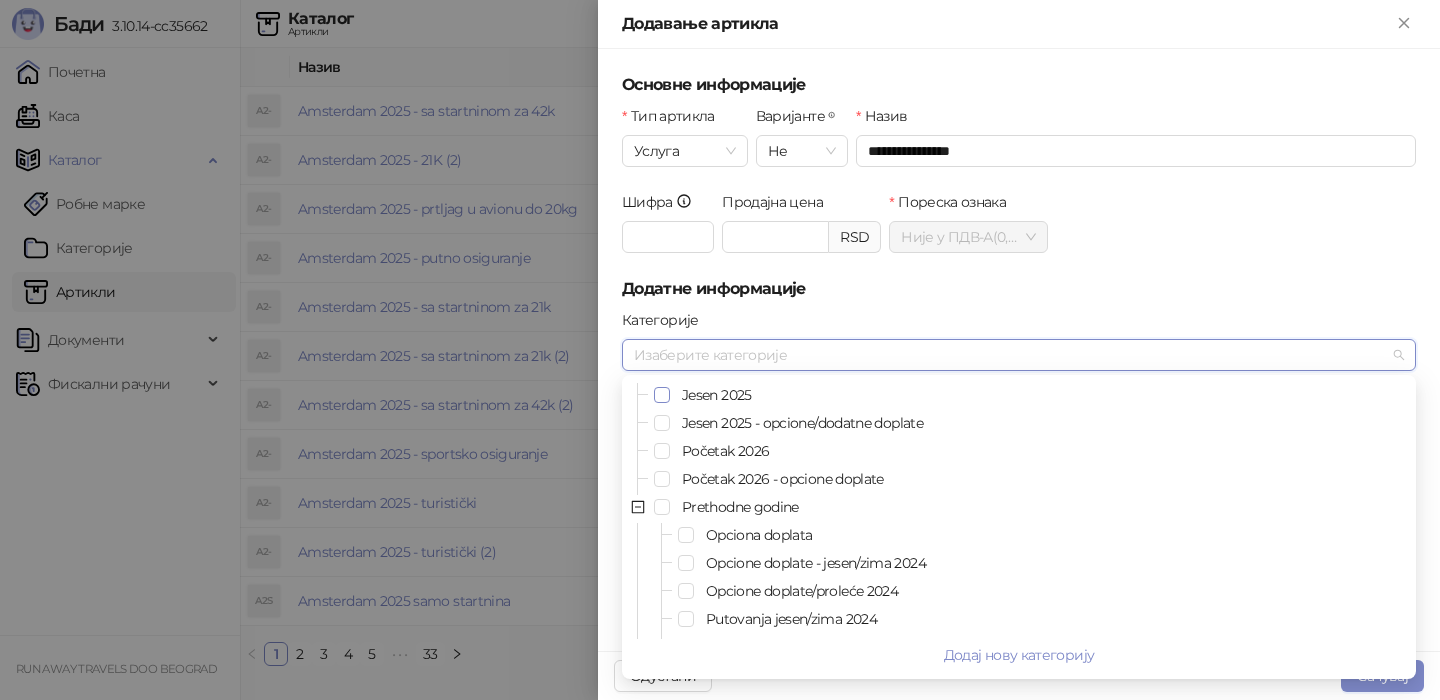 click at bounding box center [662, 395] 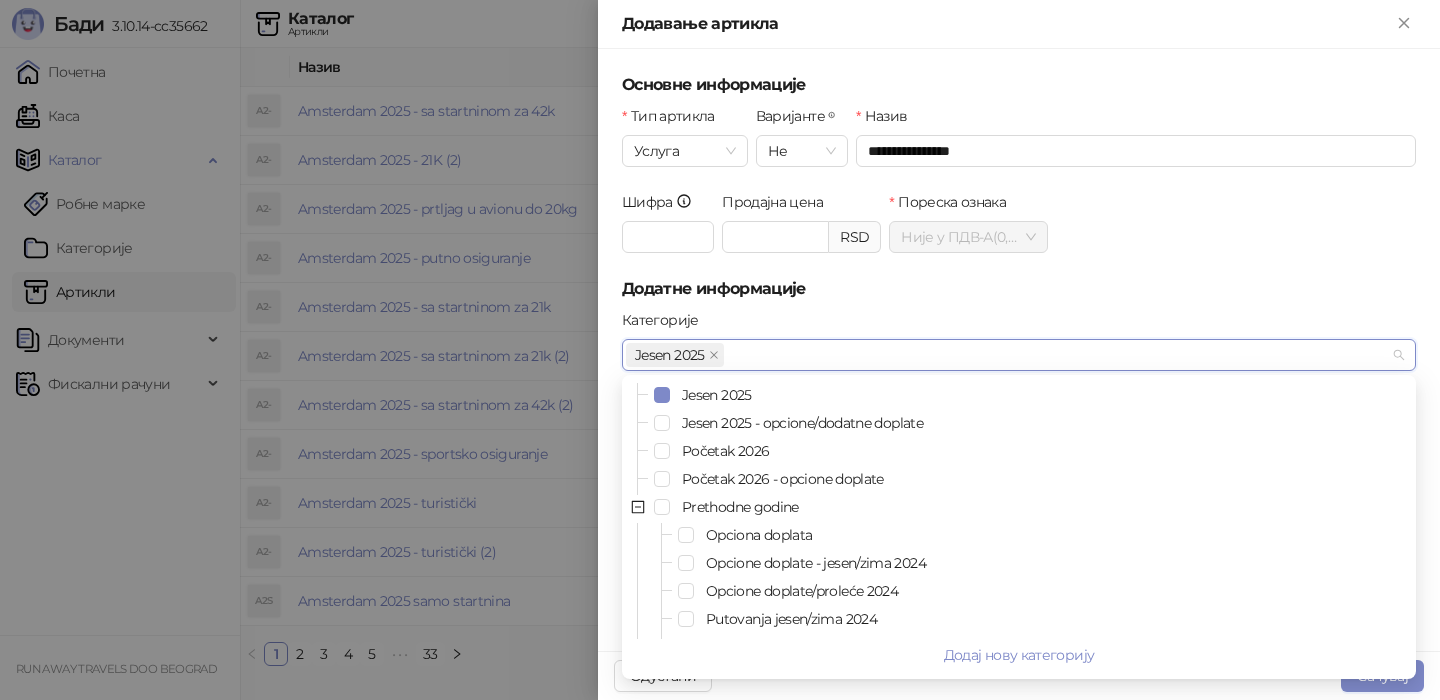 click on "Категорије" at bounding box center (1019, 324) 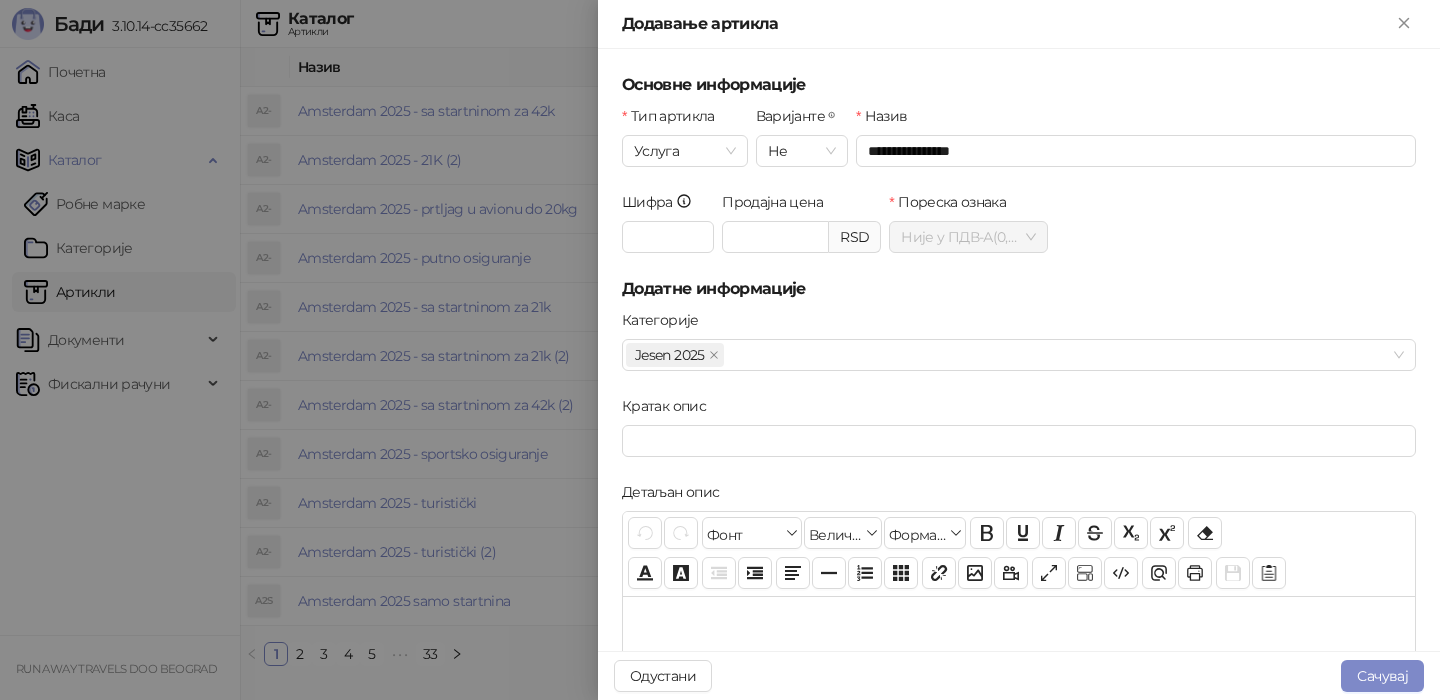 scroll, scrollTop: 584, scrollLeft: 0, axis: vertical 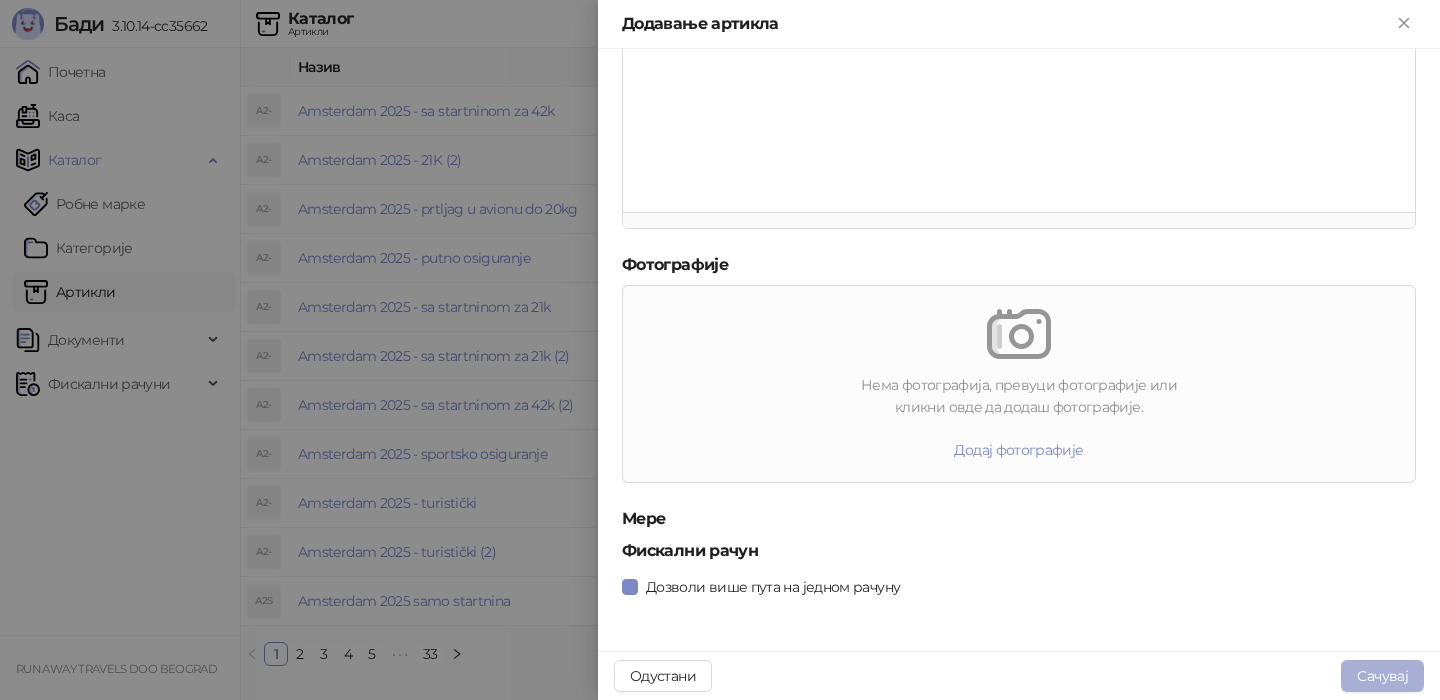click on "Сачувај" at bounding box center (1382, 676) 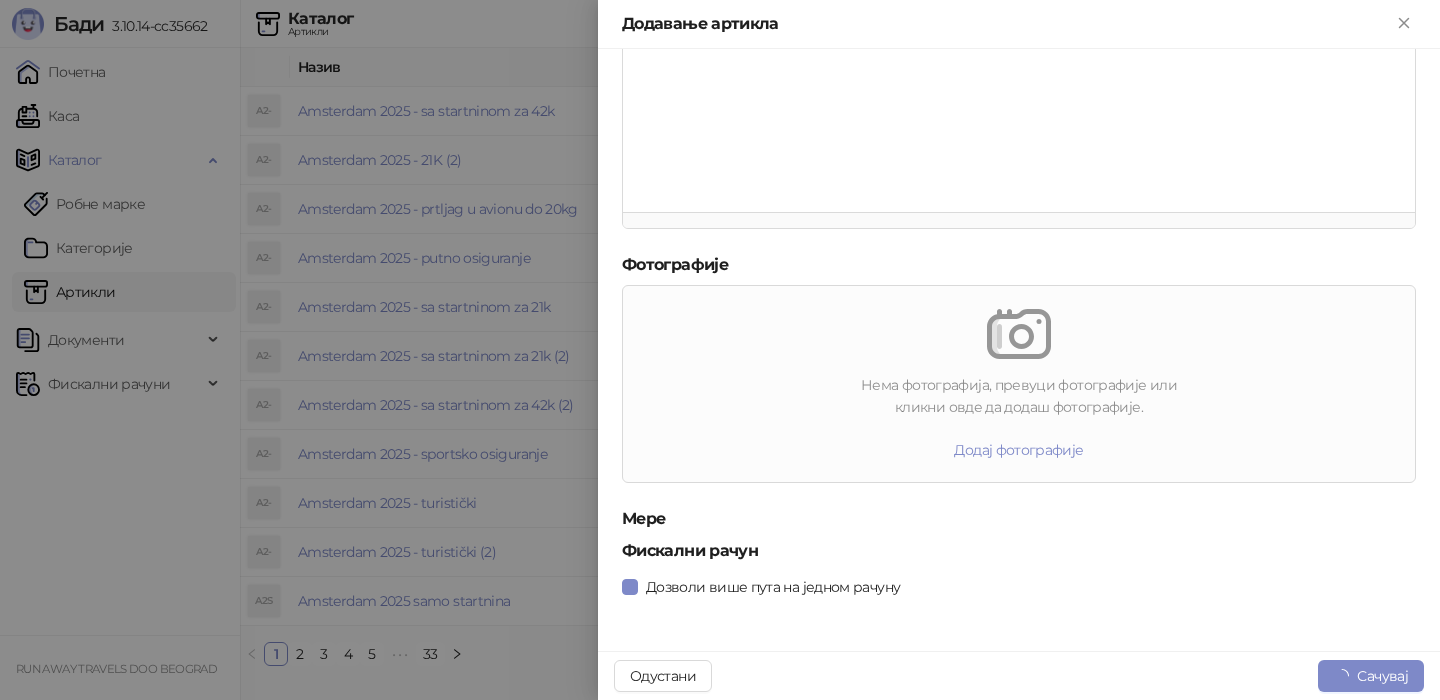 scroll, scrollTop: 0, scrollLeft: 0, axis: both 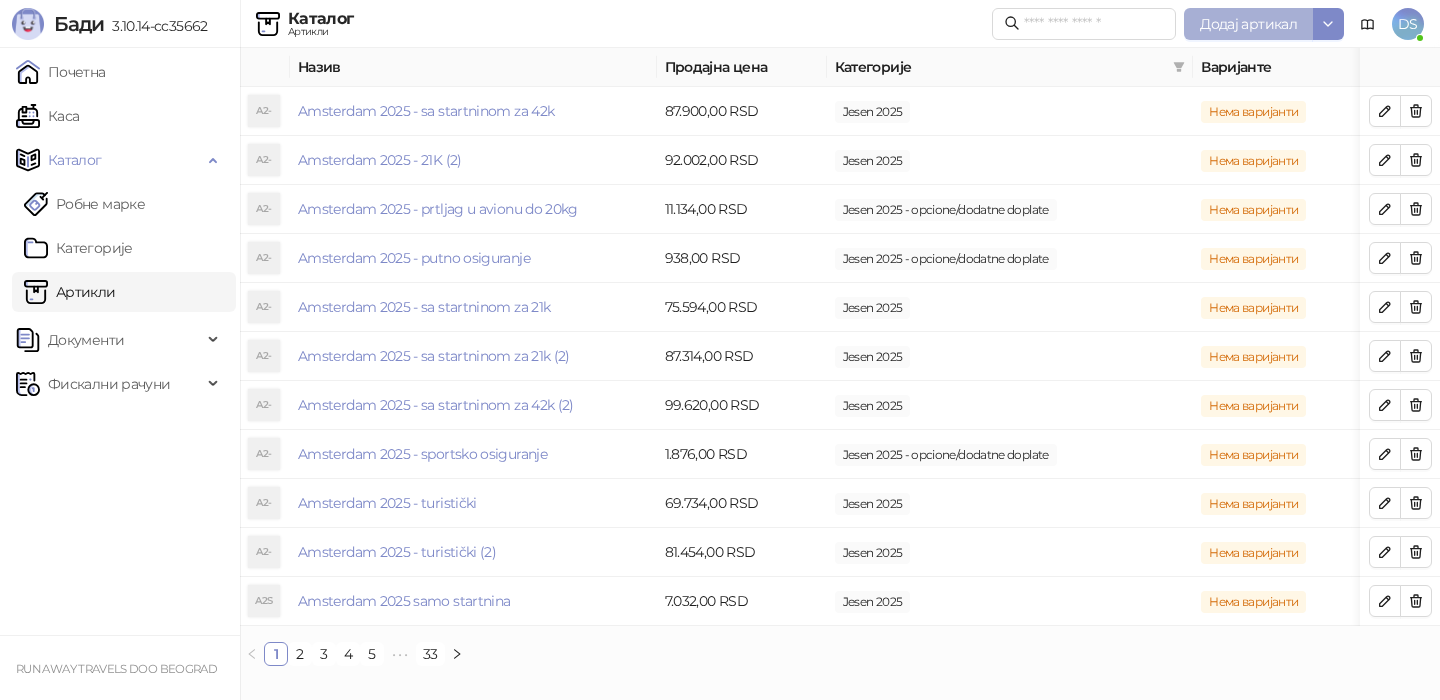 click on "Додај артикал" at bounding box center (1248, 24) 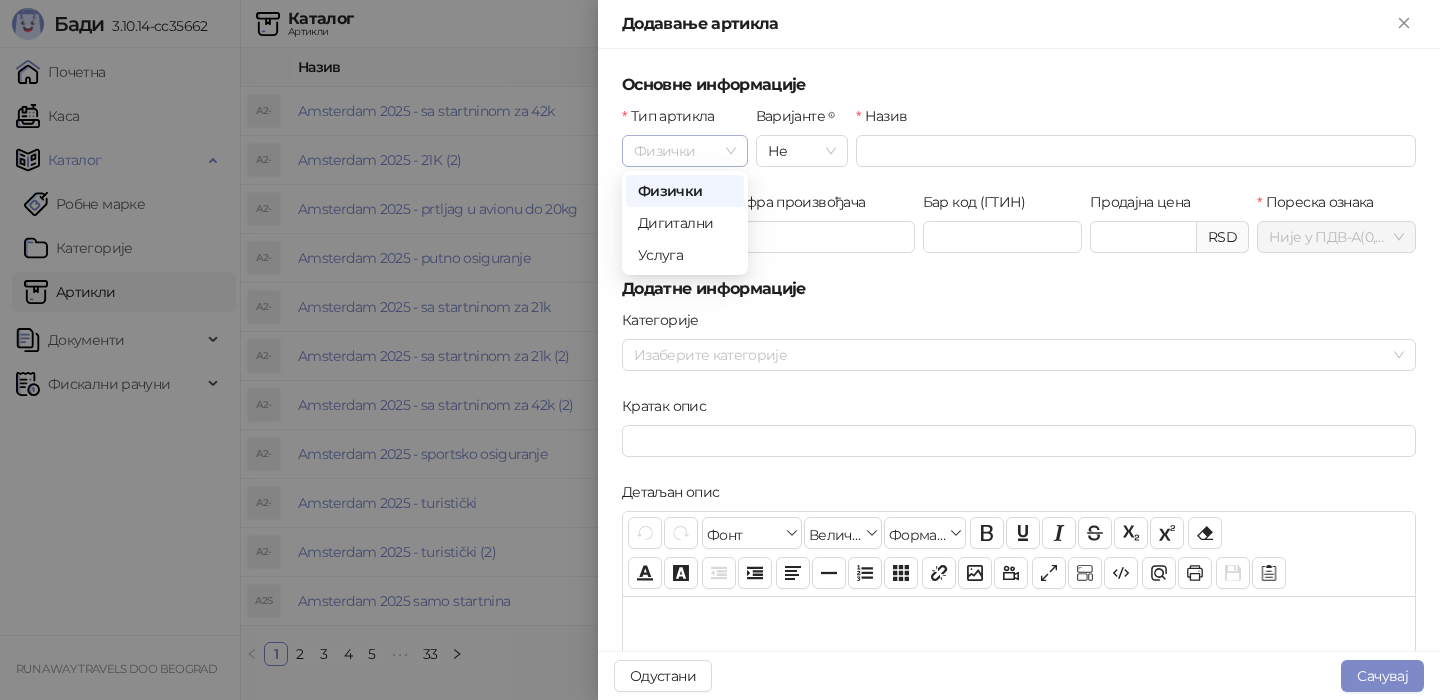 click on "Физички" at bounding box center (685, 151) 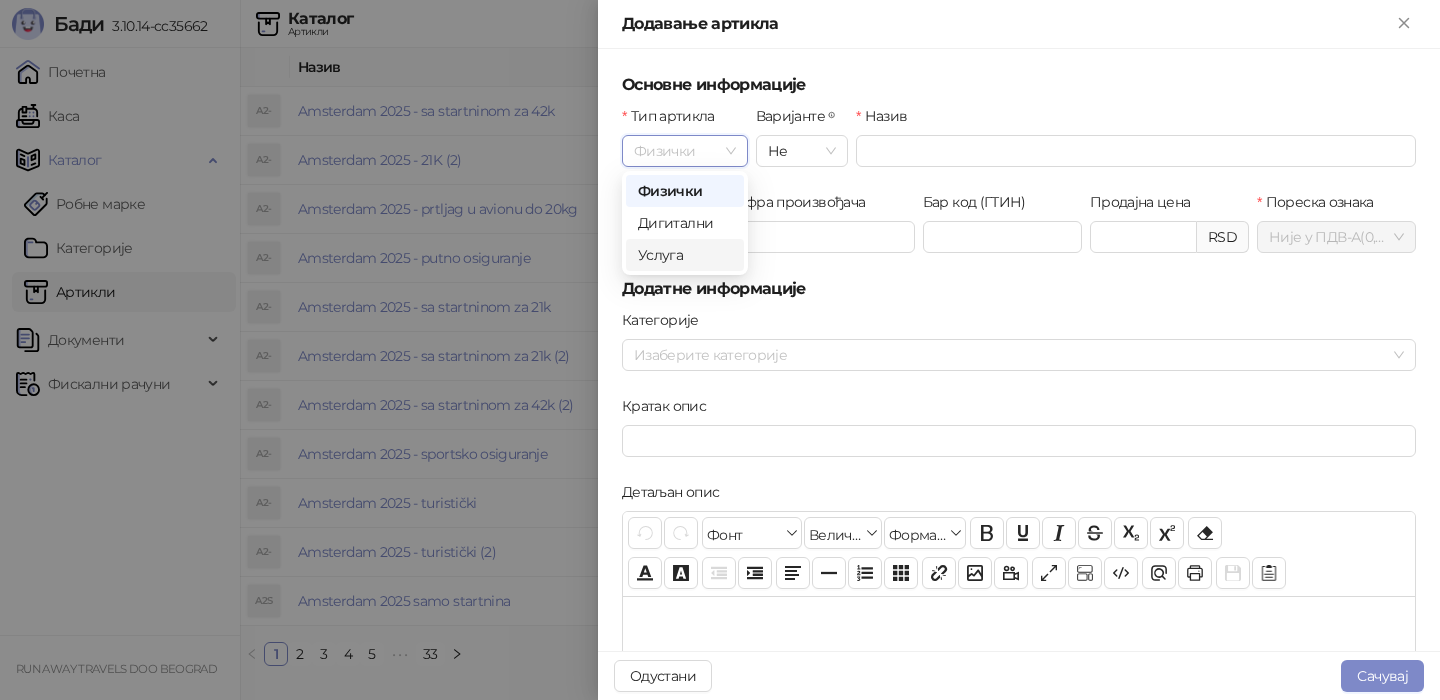 click on "Услуга" at bounding box center (685, 255) 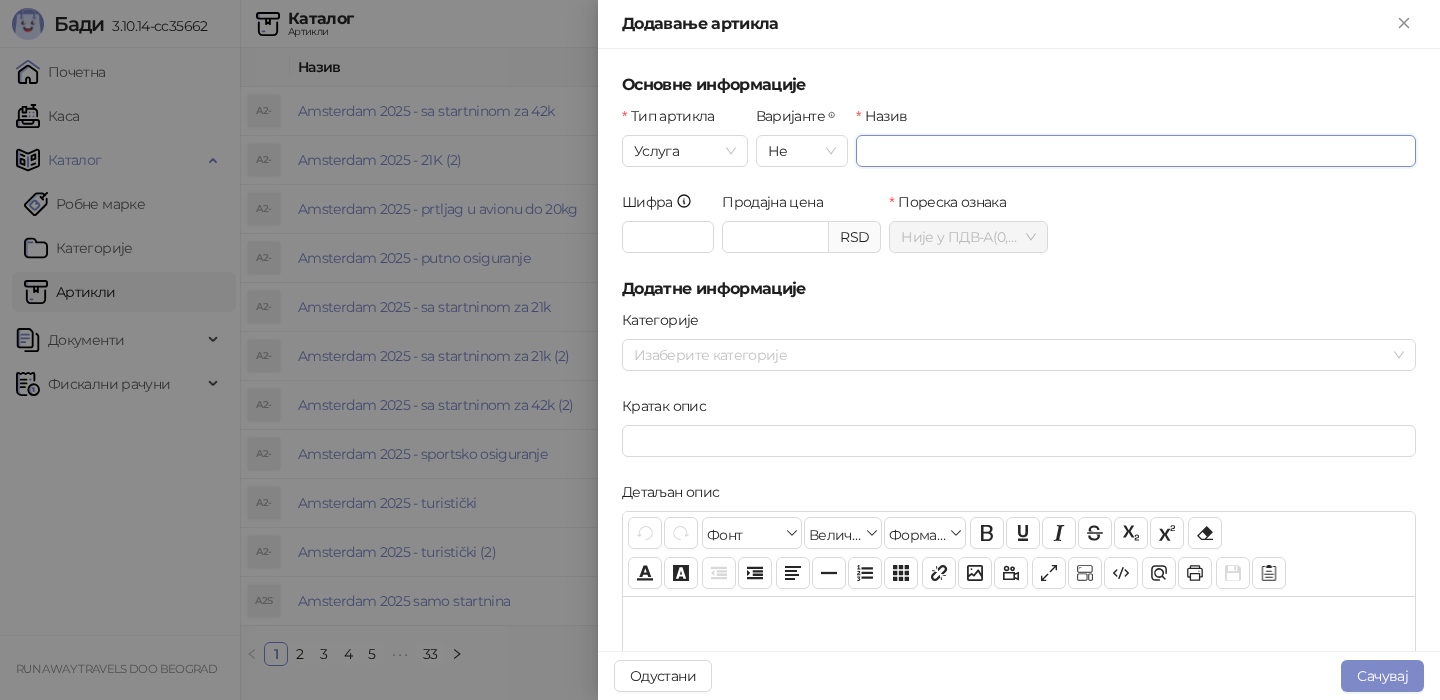 click on "Назив" at bounding box center [1136, 151] 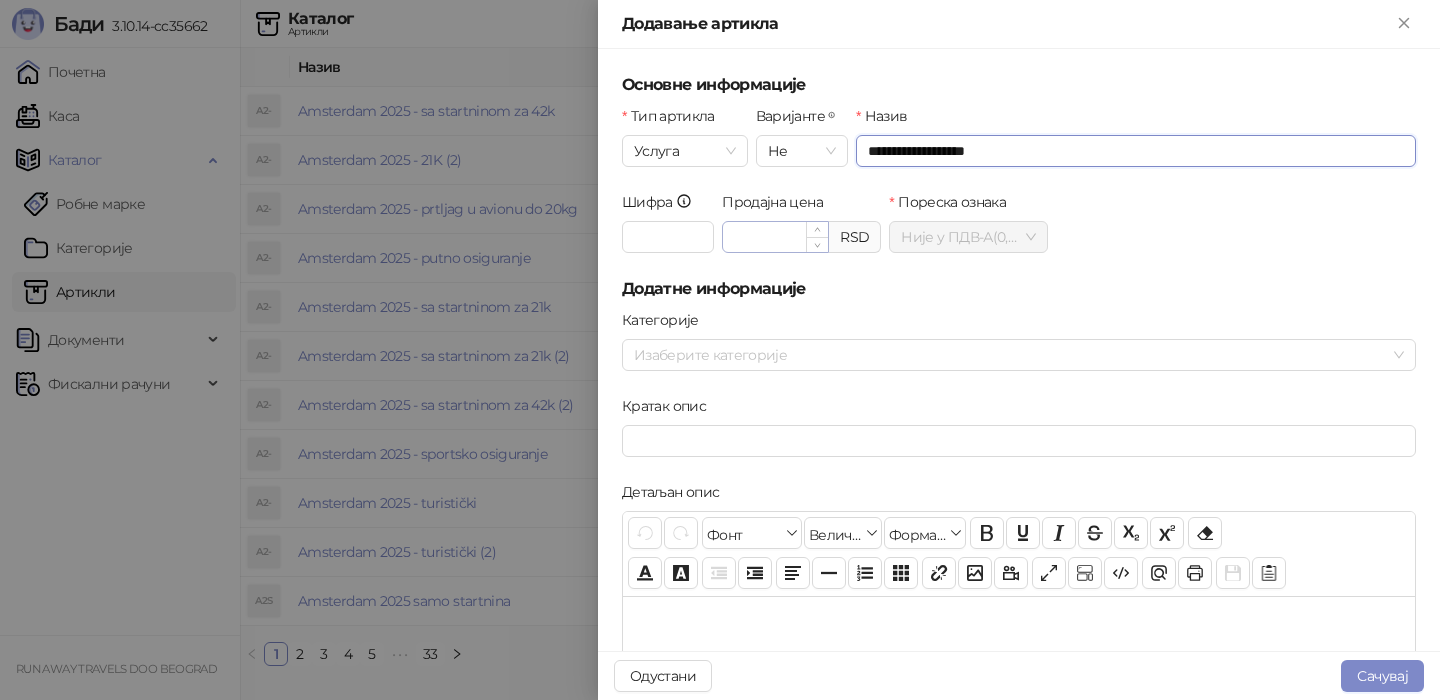 type on "**********" 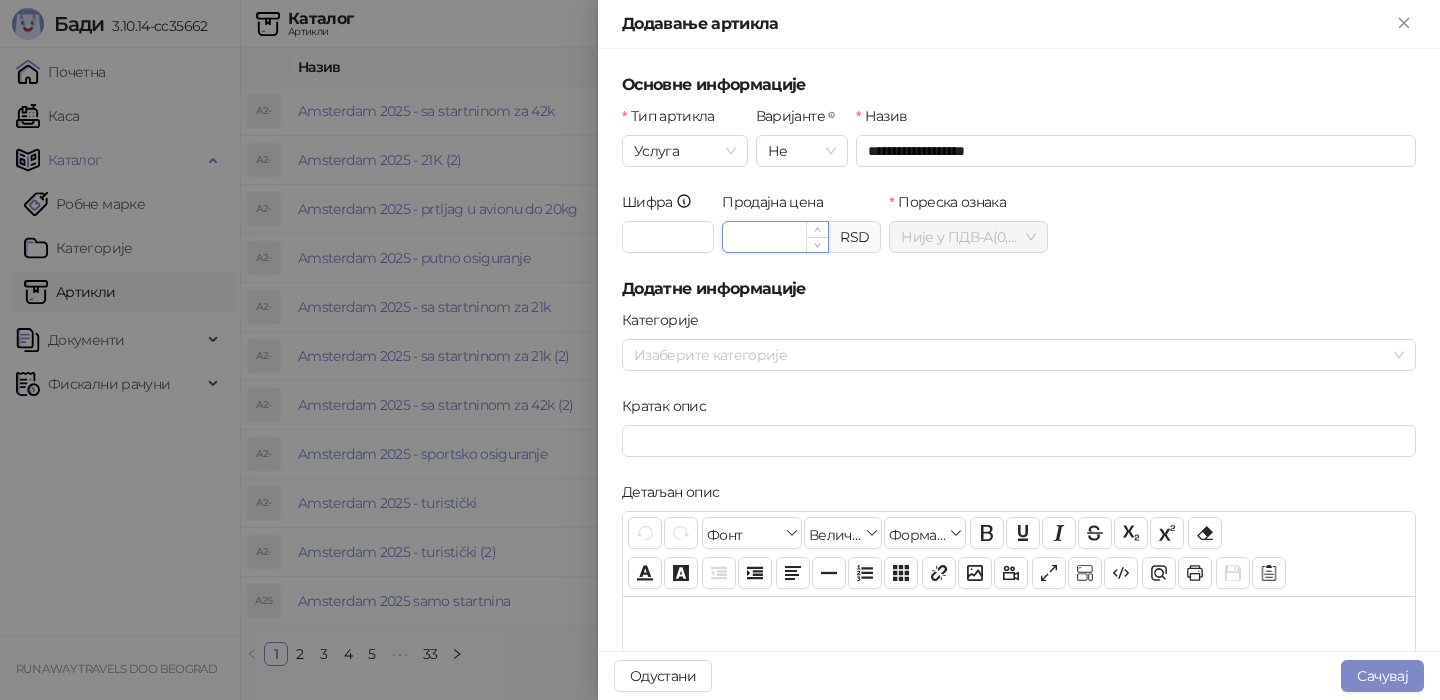 click on "Продајна цена" at bounding box center (775, 237) 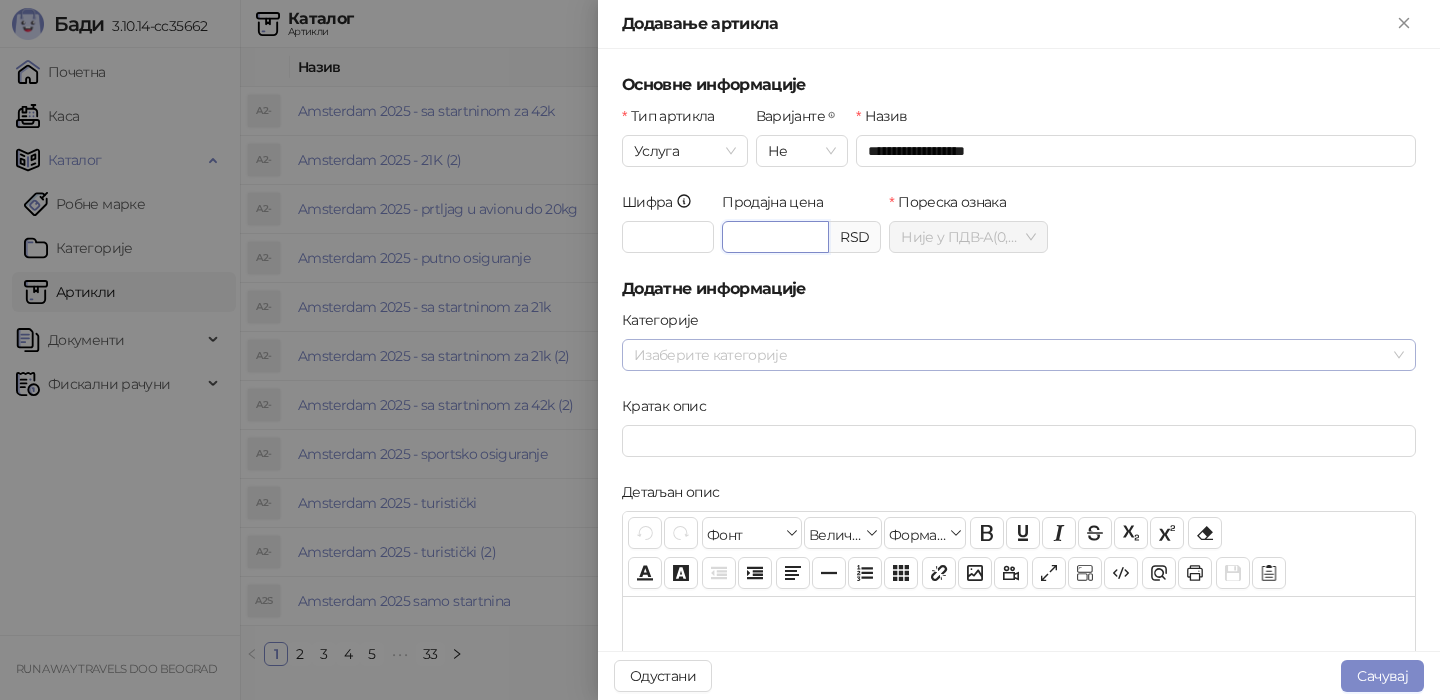 click at bounding box center [1008, 355] 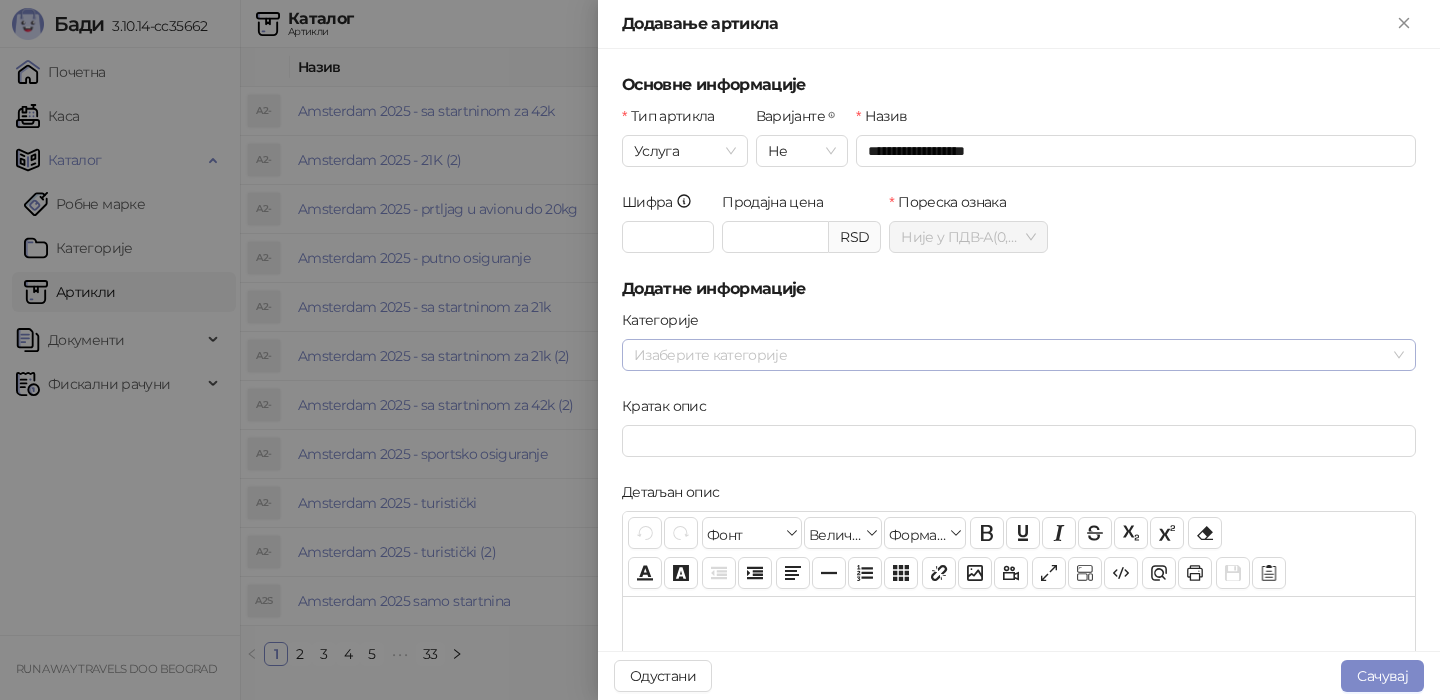 type on "********" 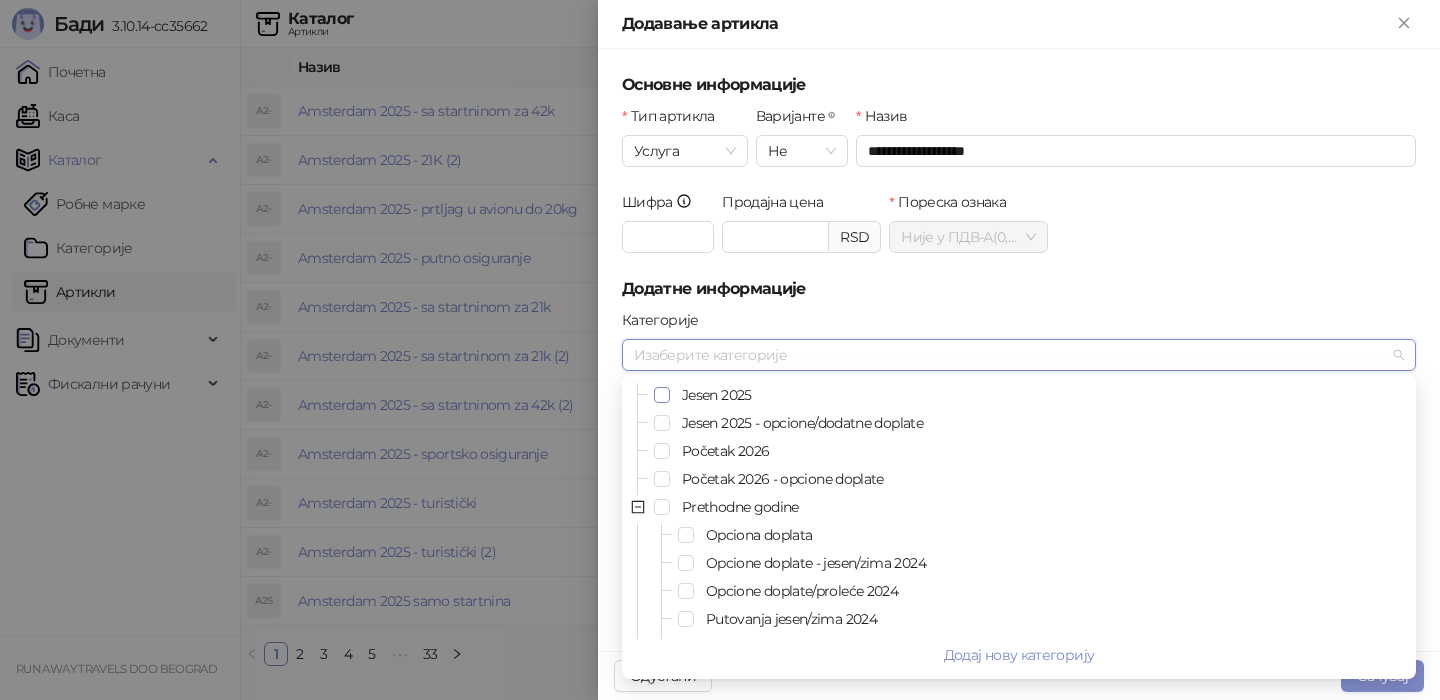 click at bounding box center (662, 395) 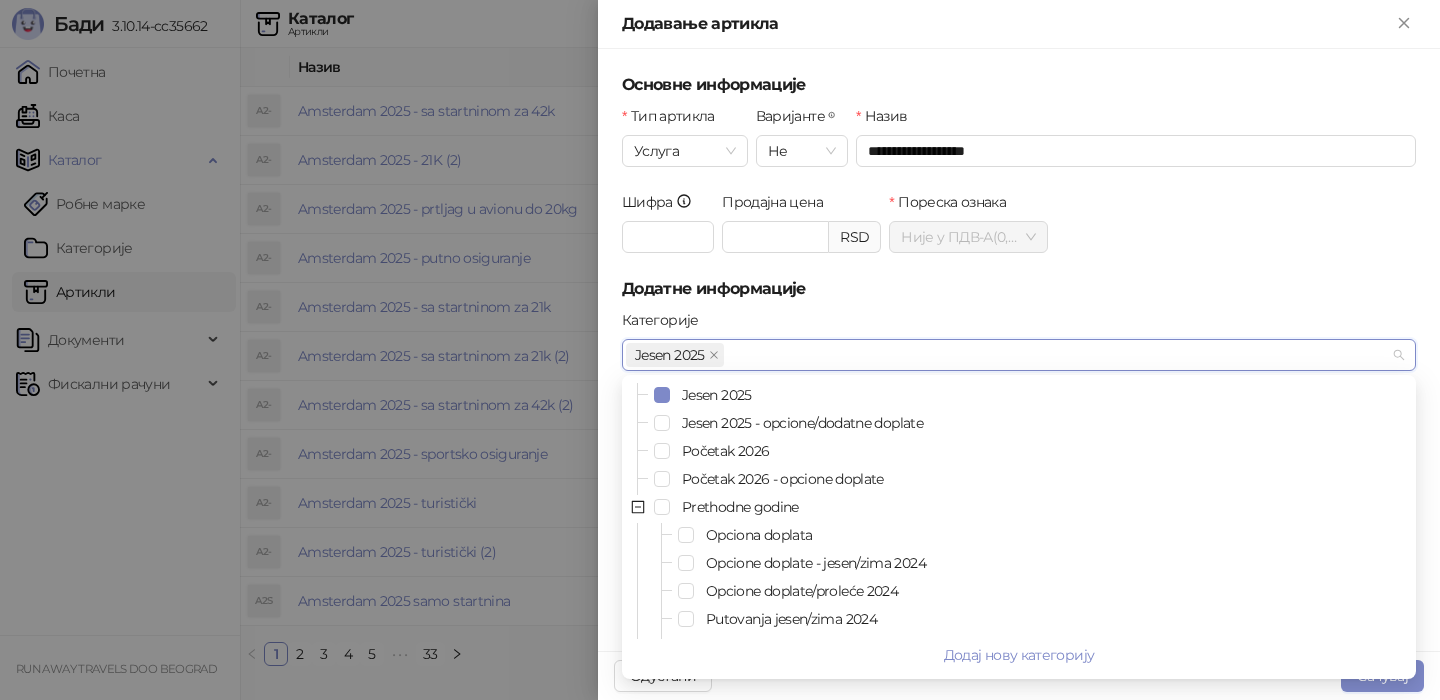 click on "Категорије" at bounding box center [1019, 324] 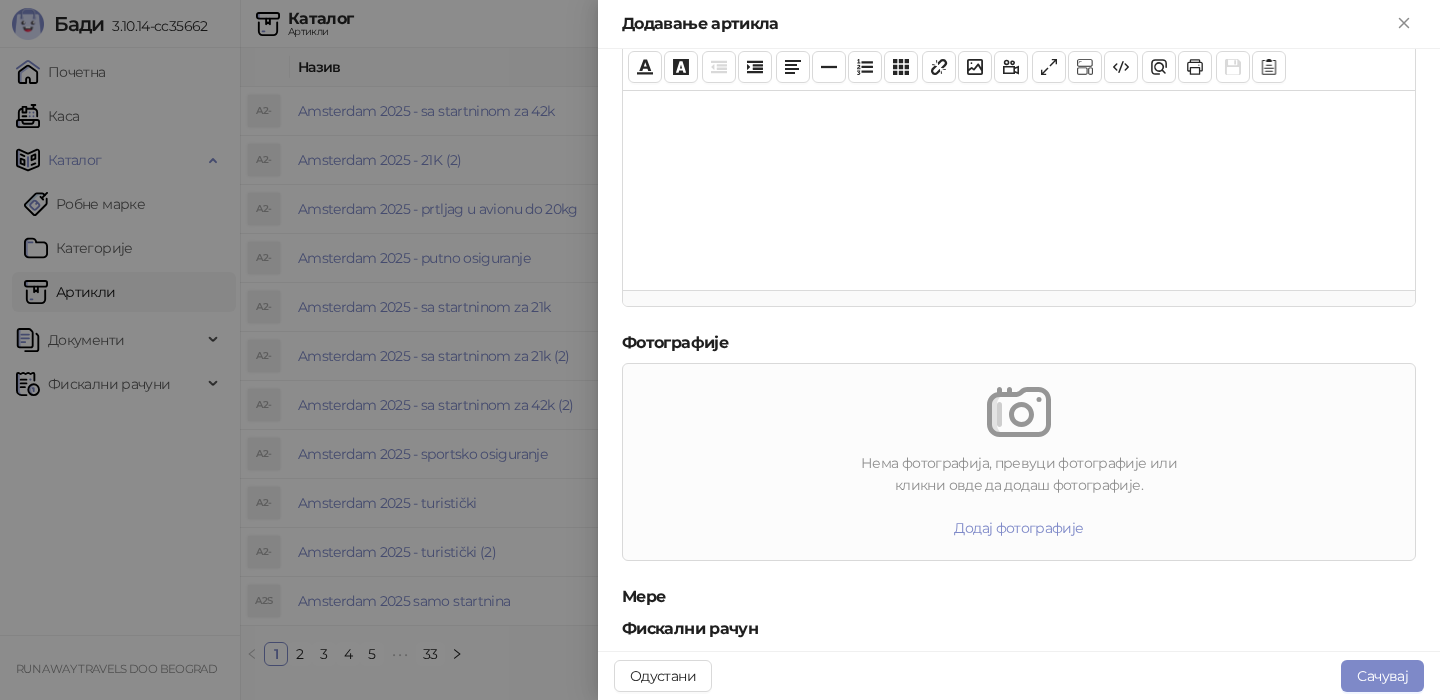 scroll, scrollTop: 584, scrollLeft: 0, axis: vertical 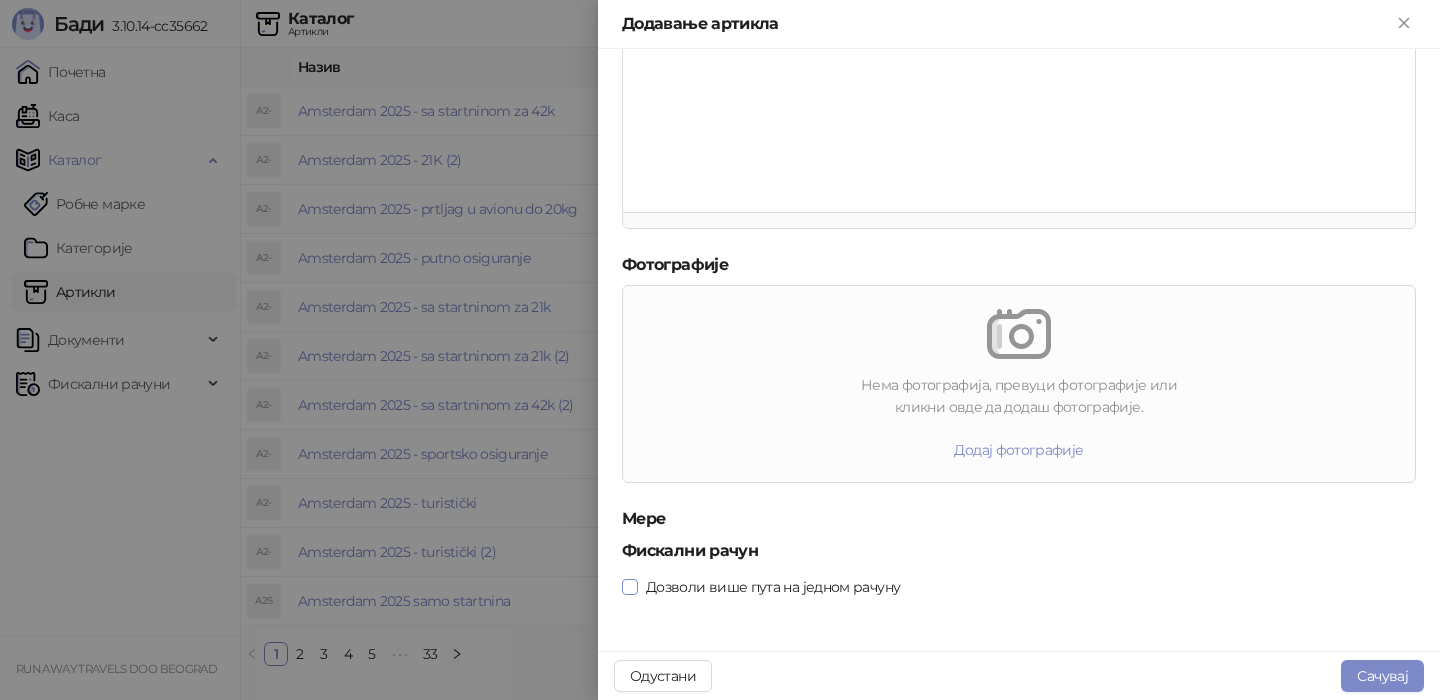 click at bounding box center [630, 587] 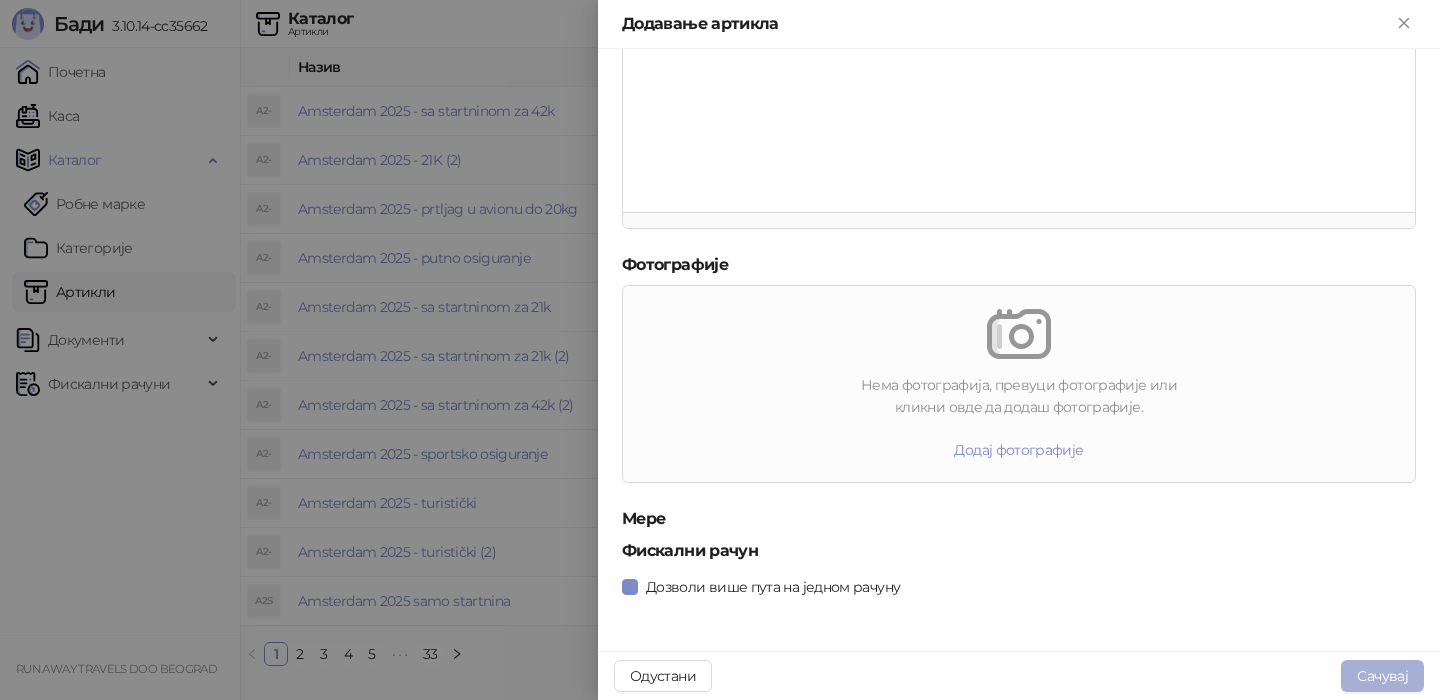 click on "Сачувај" at bounding box center (1382, 676) 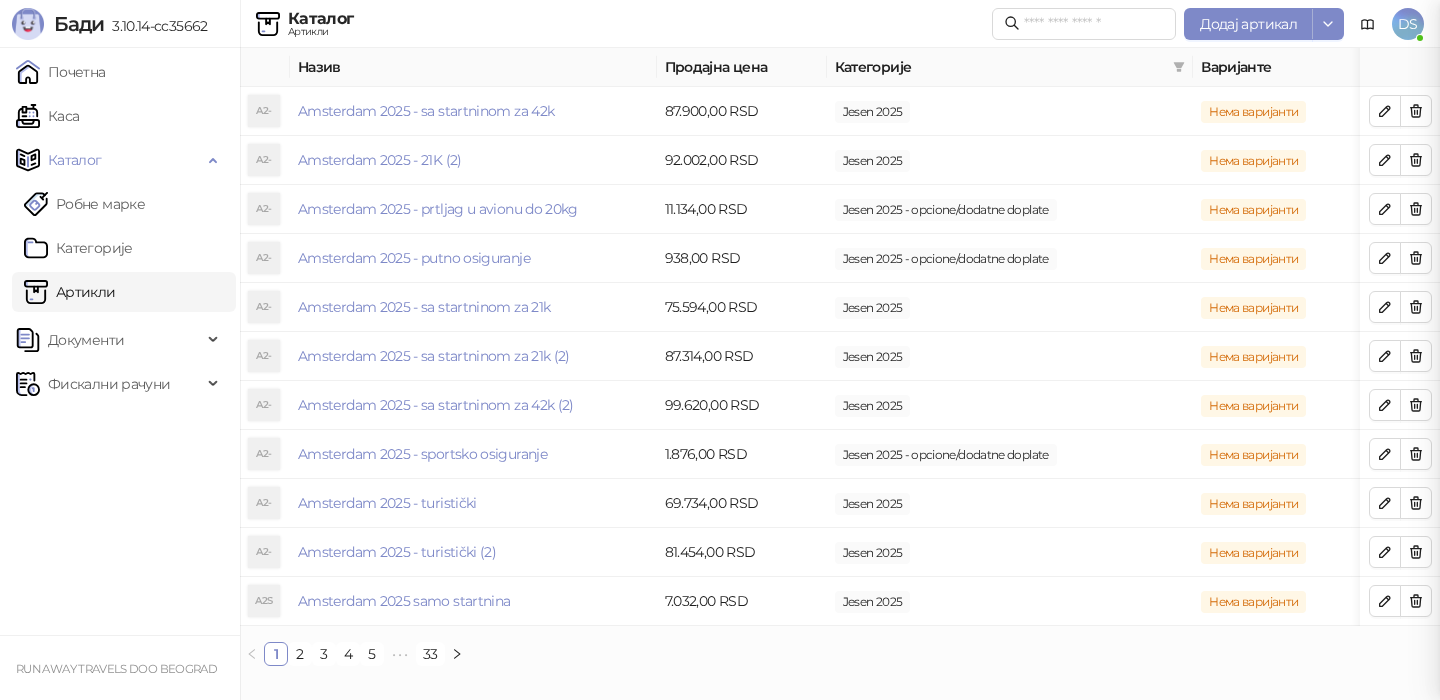 scroll, scrollTop: 0, scrollLeft: 0, axis: both 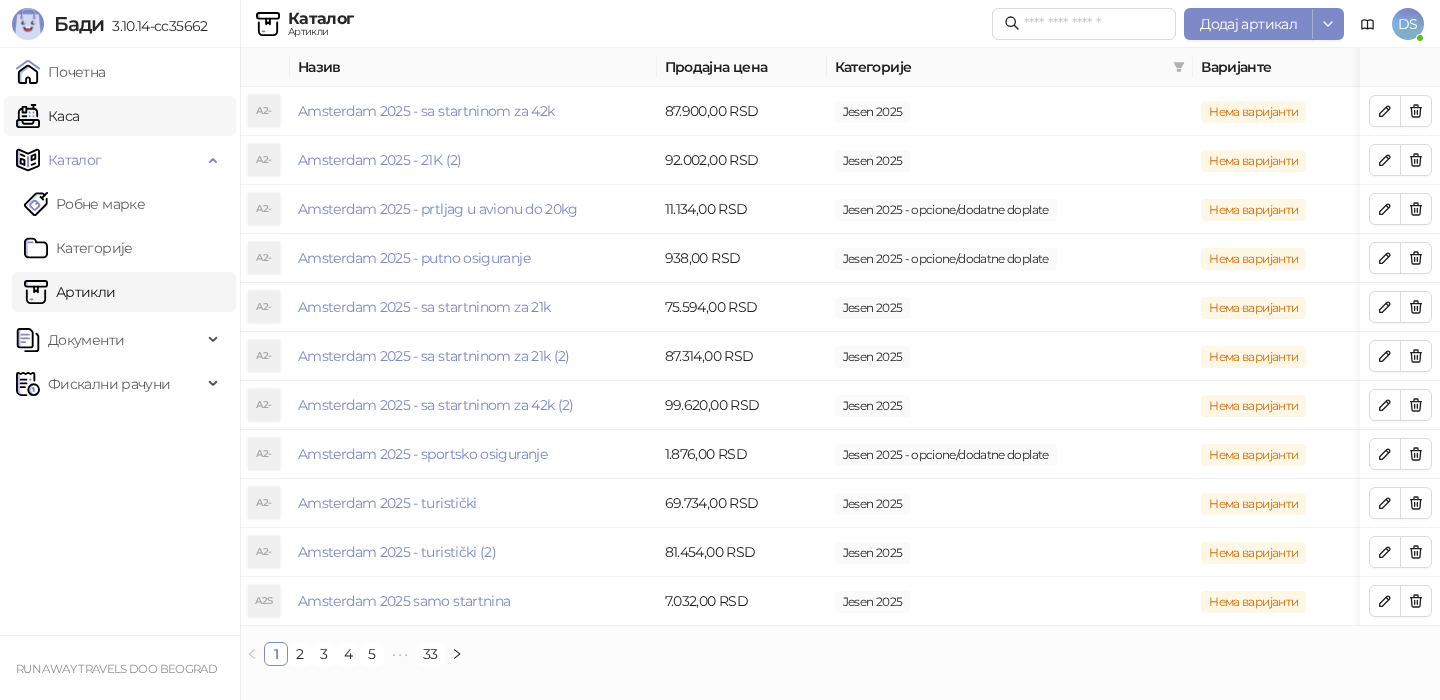click on "Каса" at bounding box center (47, 116) 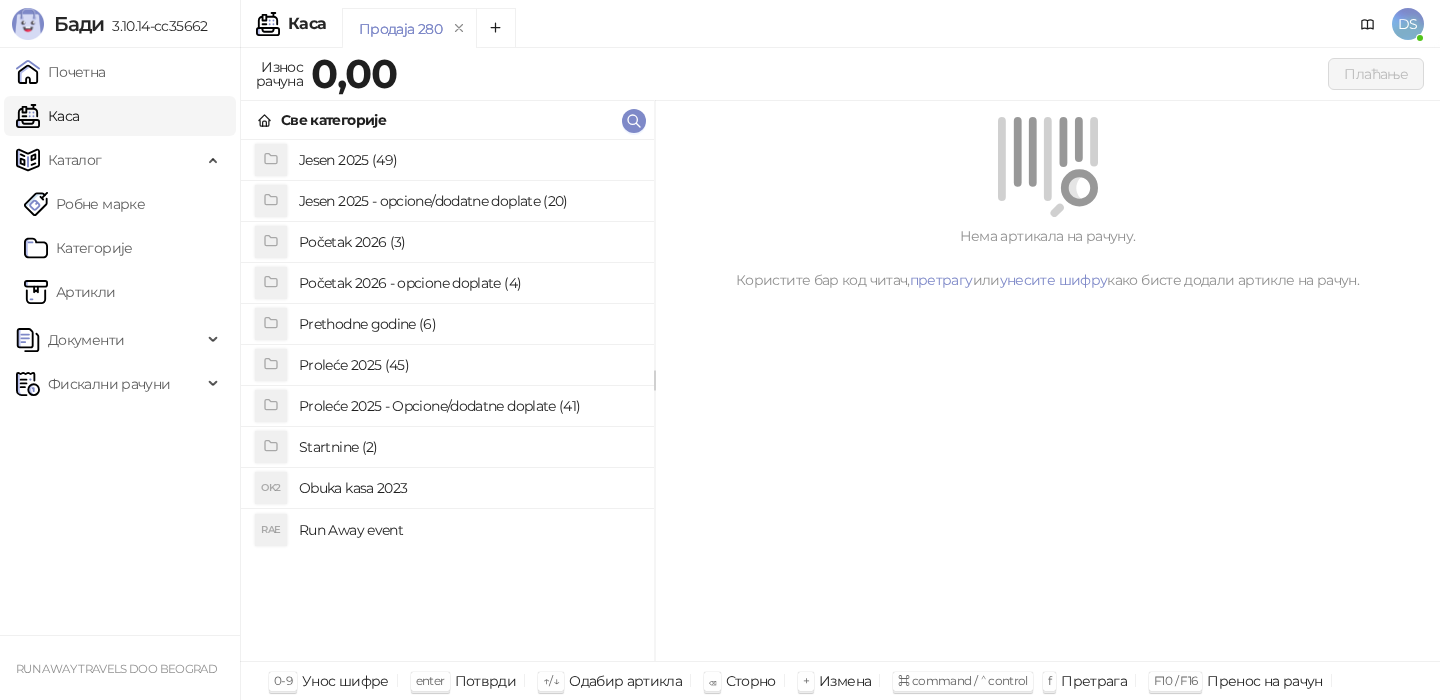 click on "Jesen 2025 (49)" at bounding box center [468, 160] 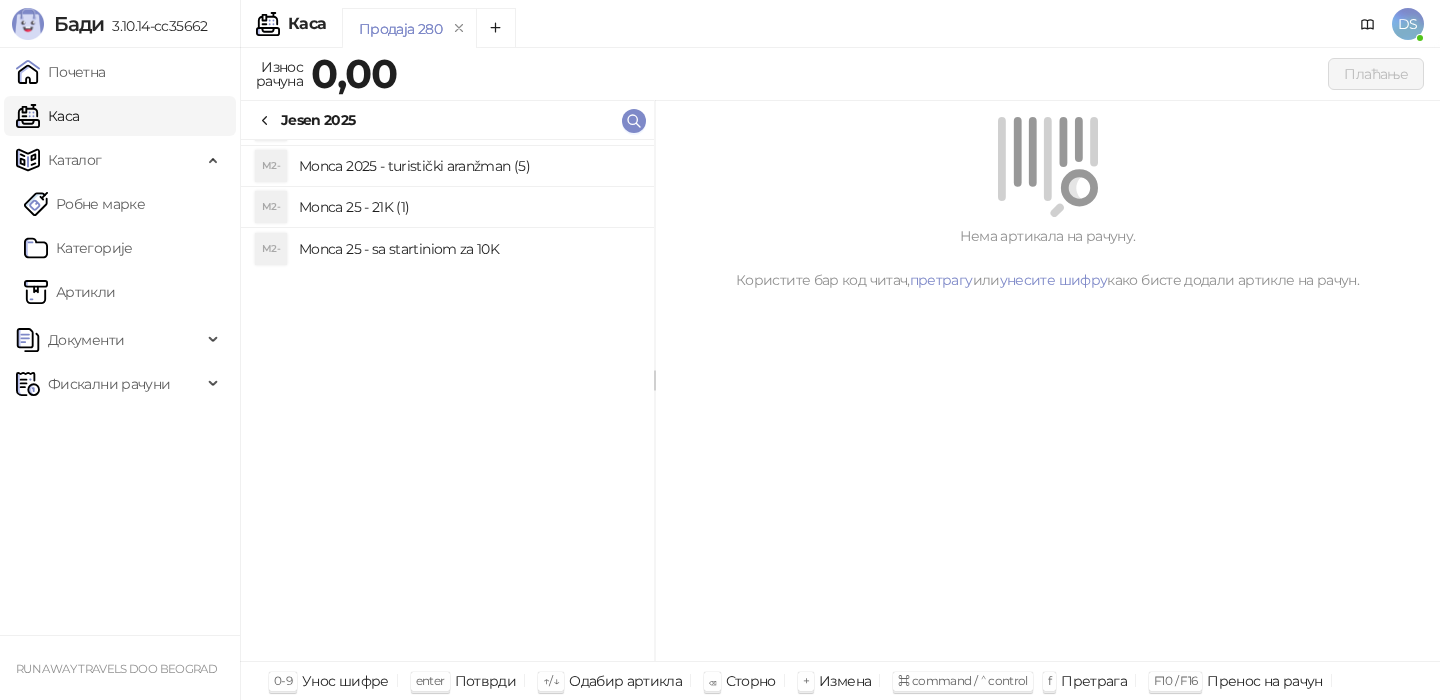 scroll, scrollTop: 1488, scrollLeft: 0, axis: vertical 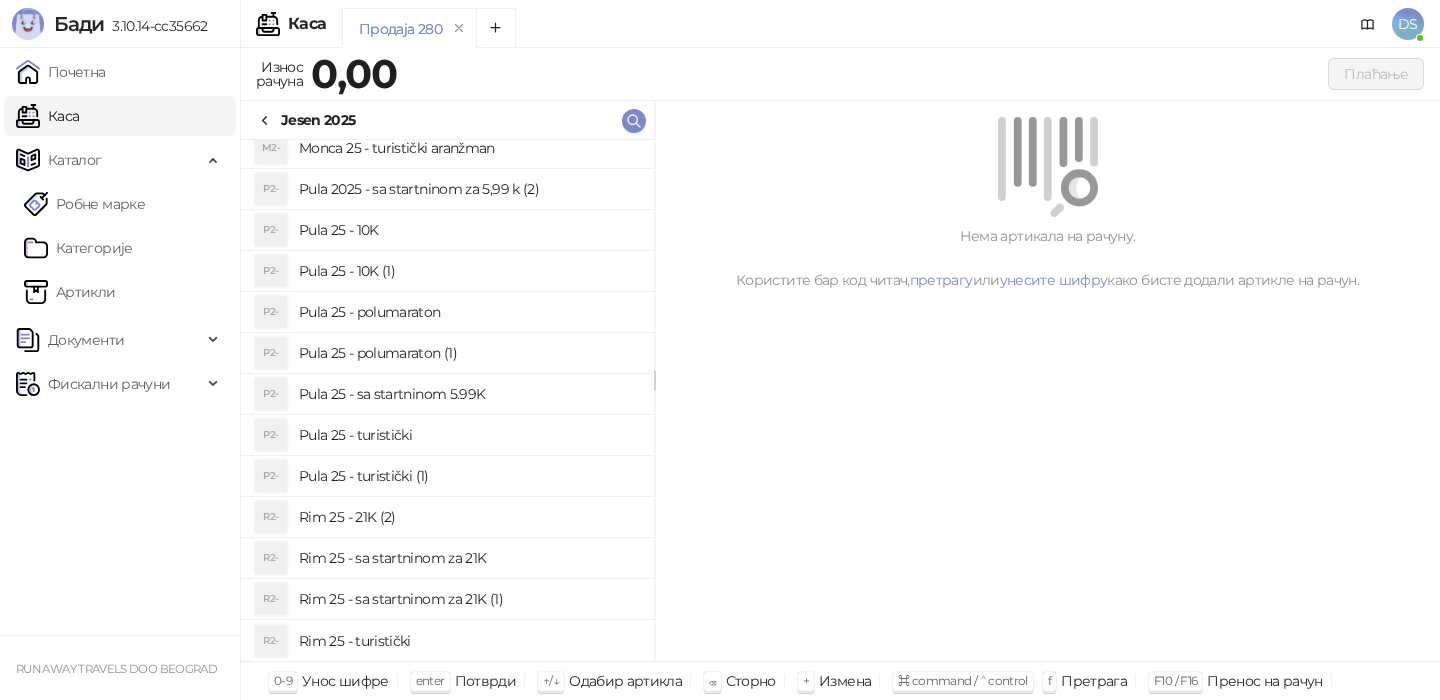 click on "Rim 25 - 21K (2)" at bounding box center (468, 517) 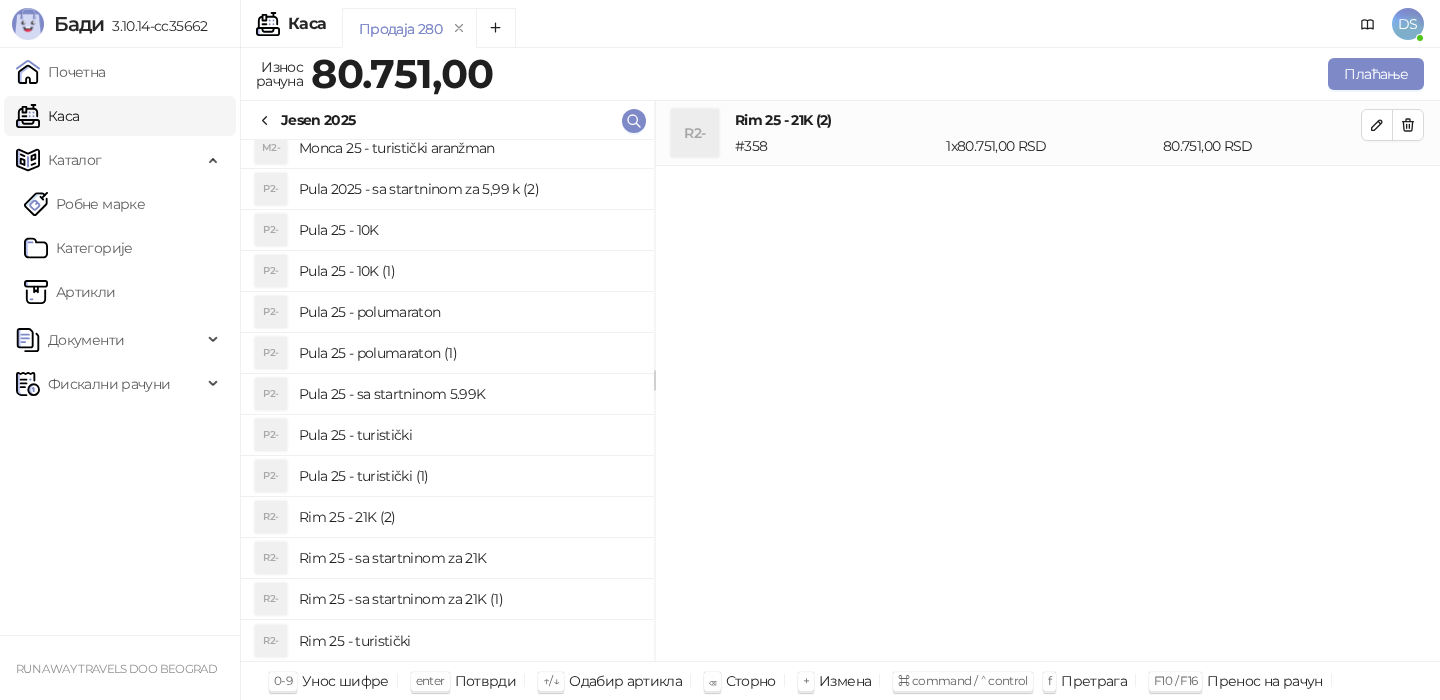 click on "Rim 25 - turistički" at bounding box center [468, 641] 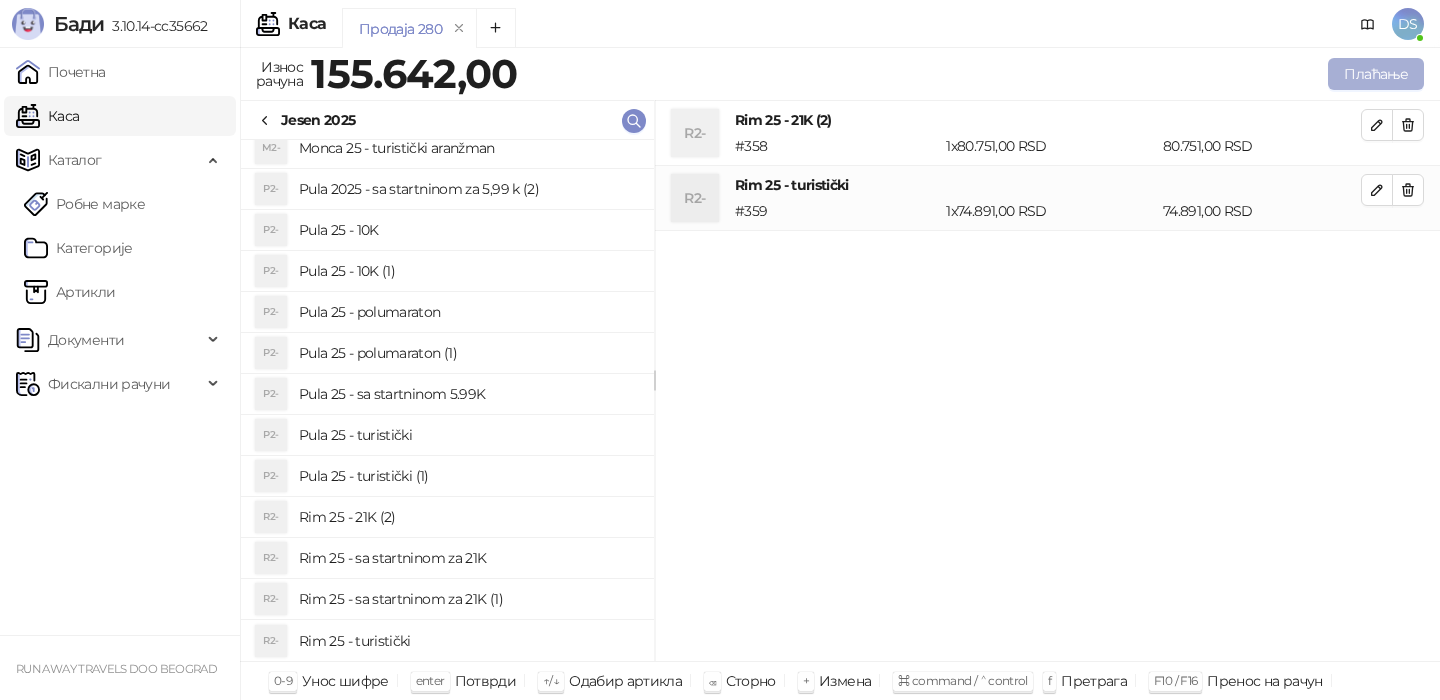 click on "Плаћање" at bounding box center (1376, 74) 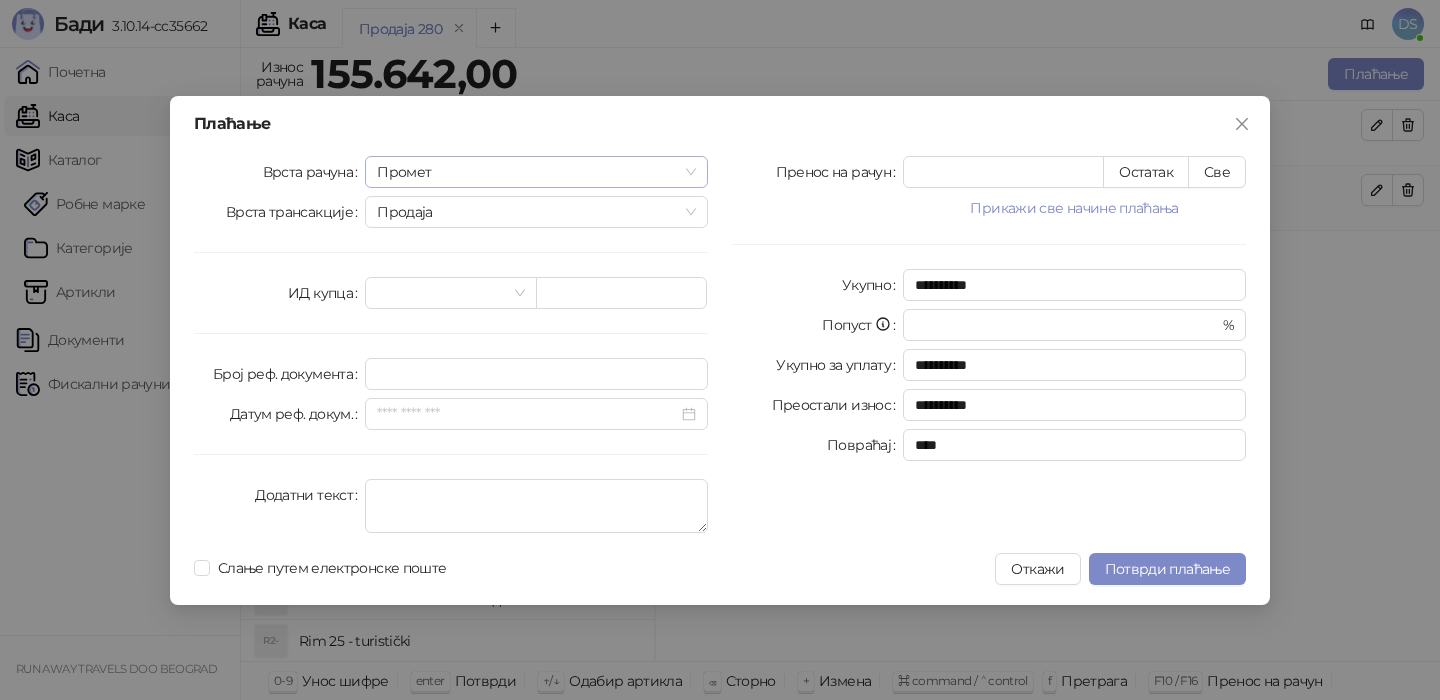 click on "Промет" at bounding box center [536, 172] 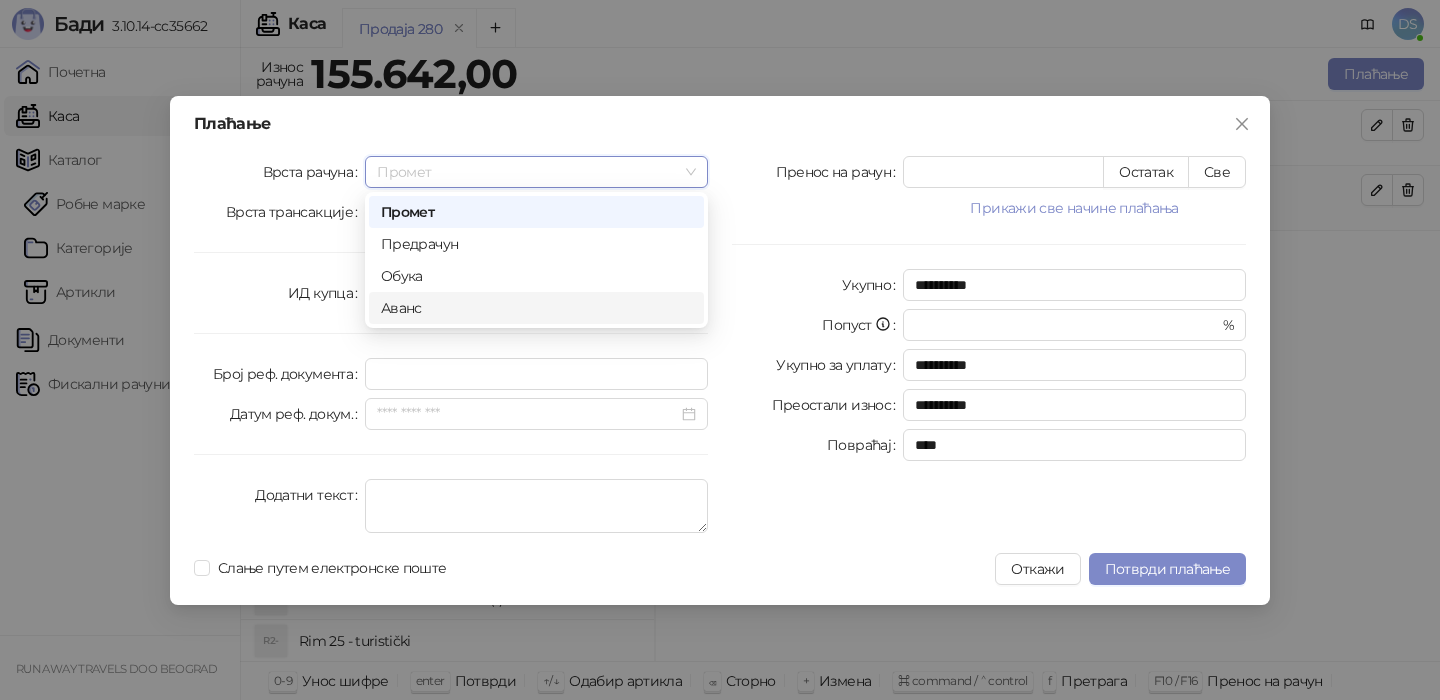 click on "Аванс" at bounding box center (536, 308) 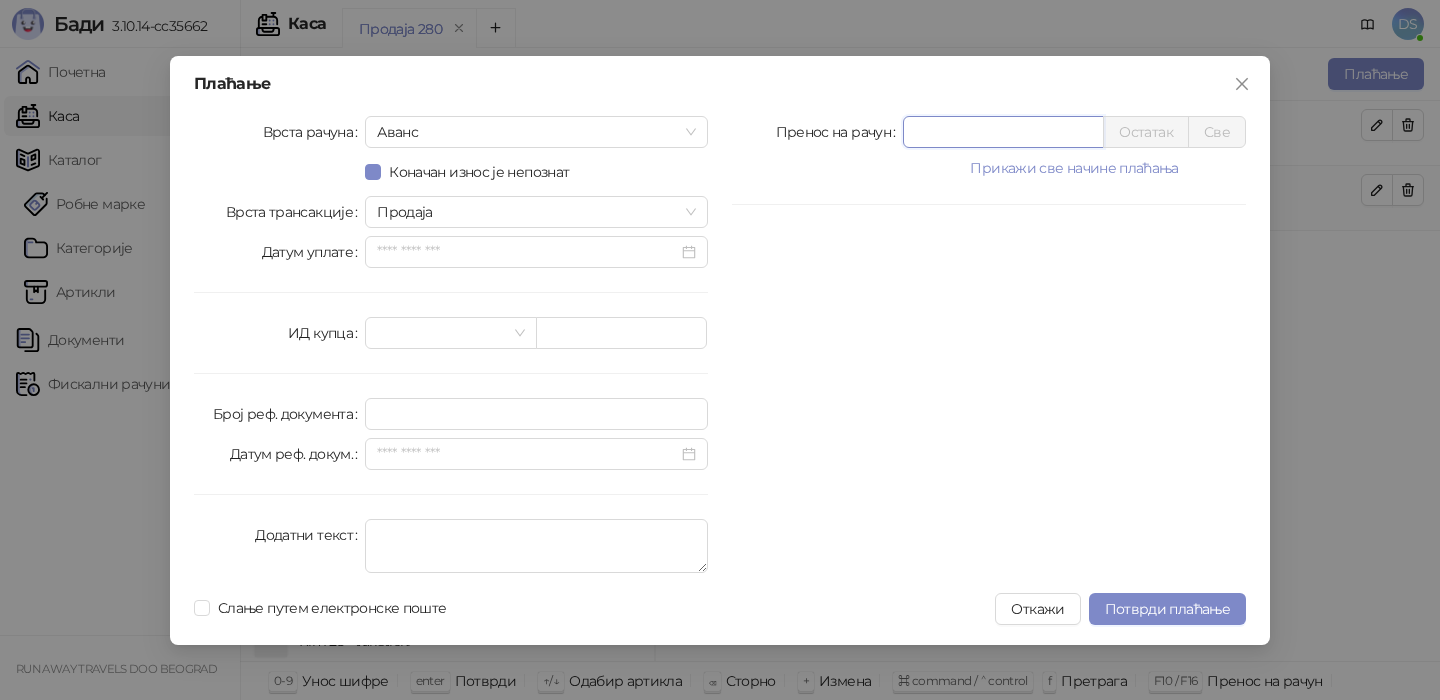 drag, startPoint x: 941, startPoint y: 130, endPoint x: 797, endPoint y: 130, distance: 144 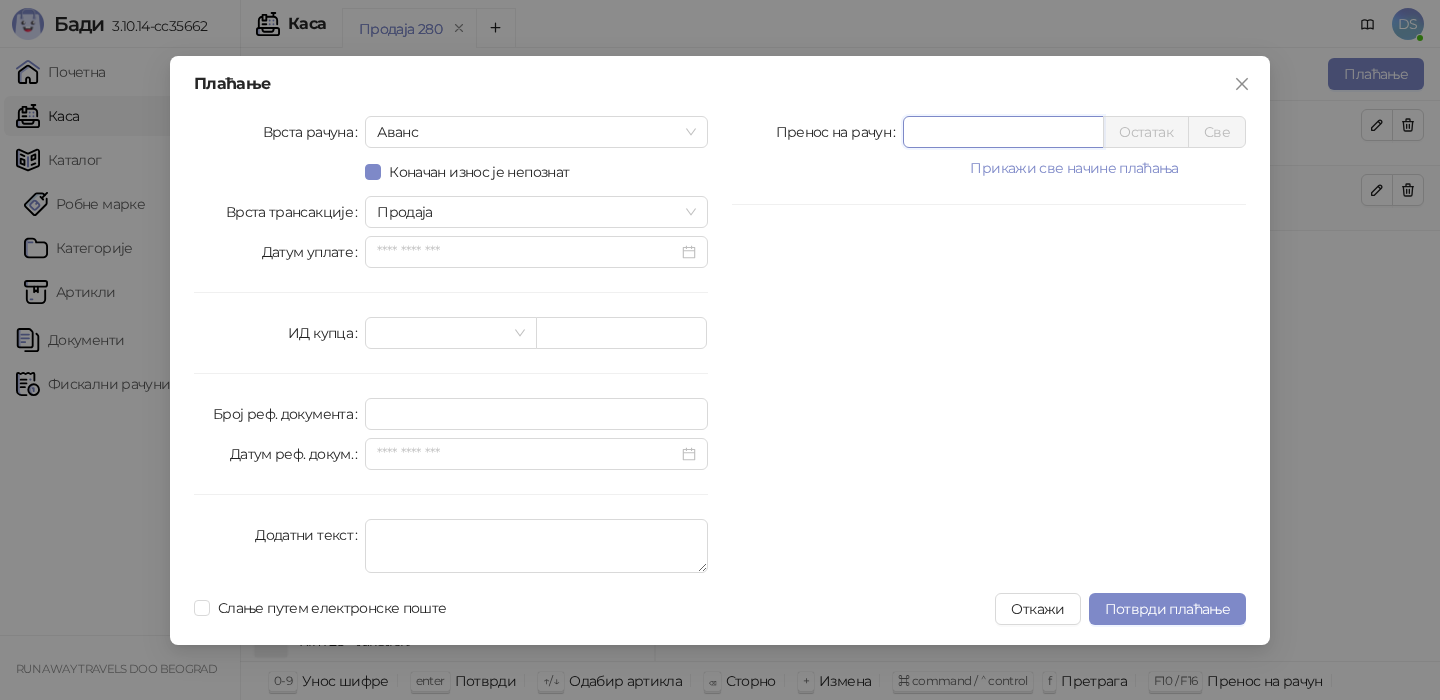 type on "*" 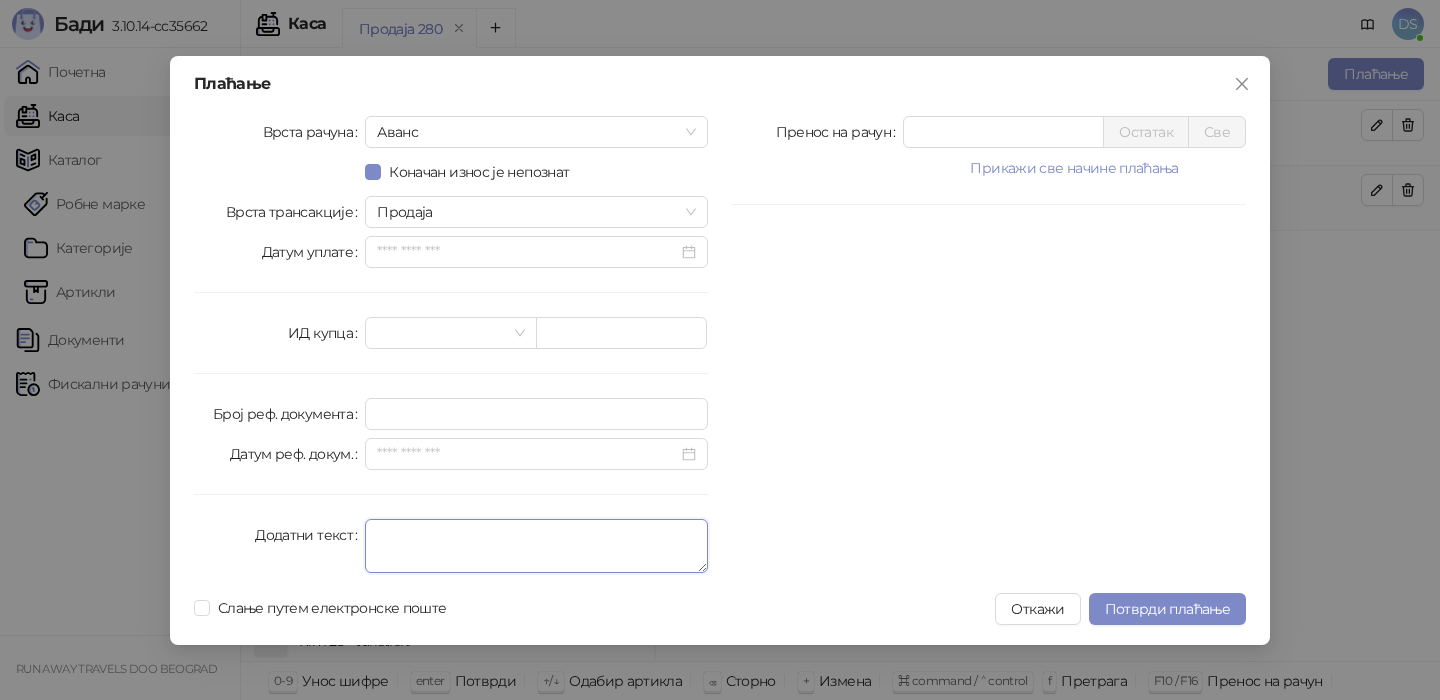 click on "Додатни текст" at bounding box center [536, 546] 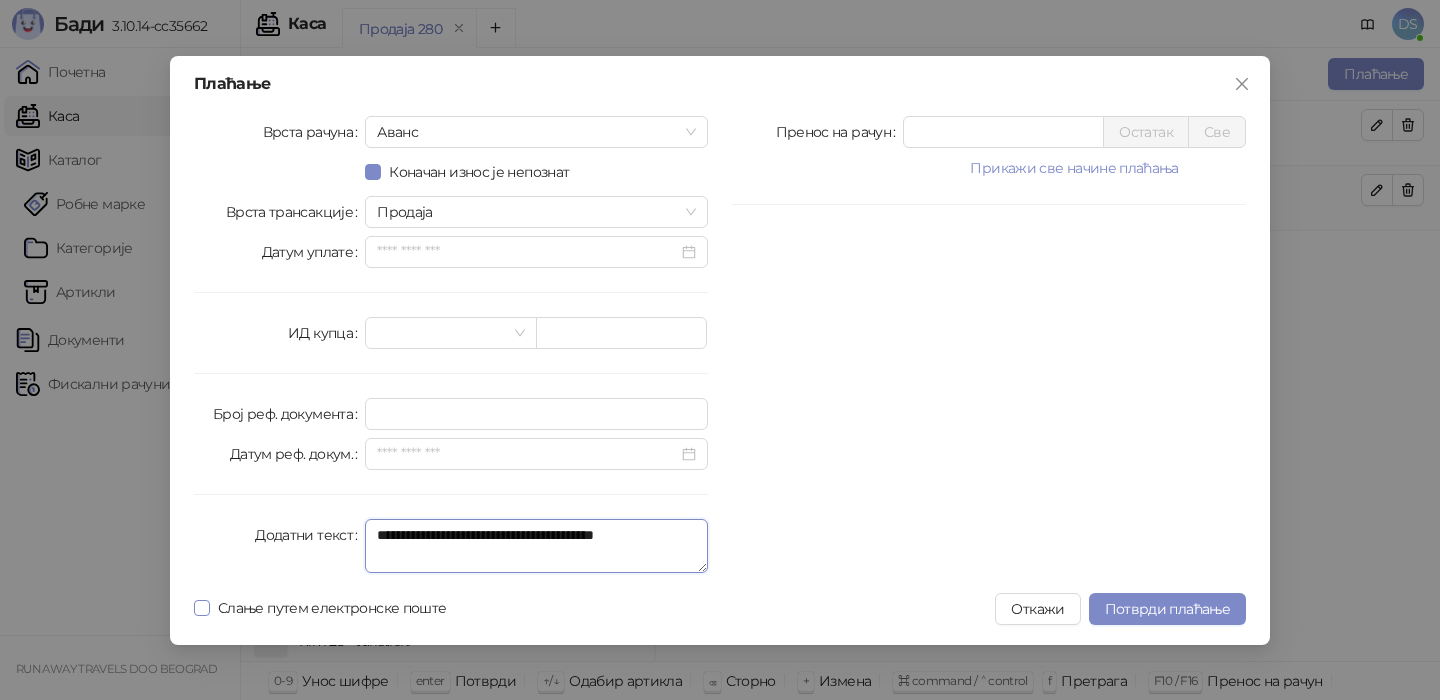 type on "**********" 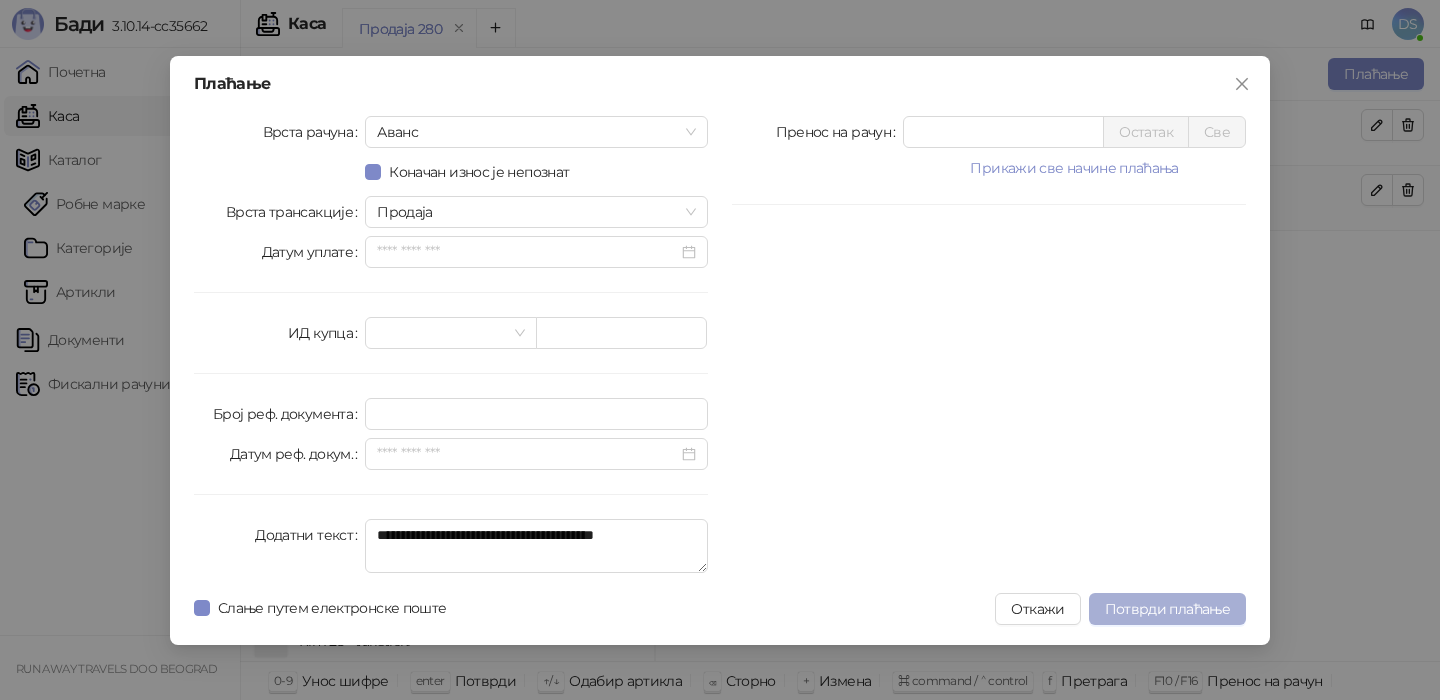 click on "Потврди плаћање" at bounding box center (1167, 609) 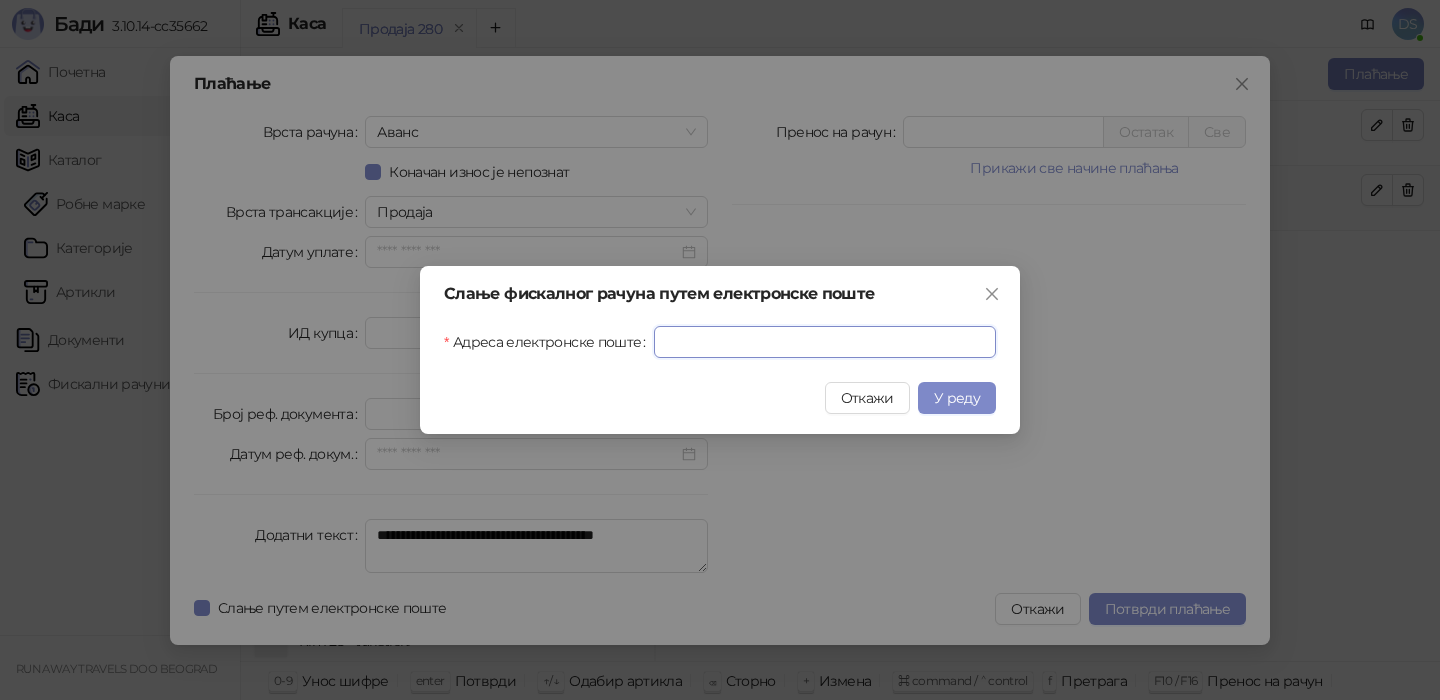 click on "Адреса електронске поште" at bounding box center [825, 342] 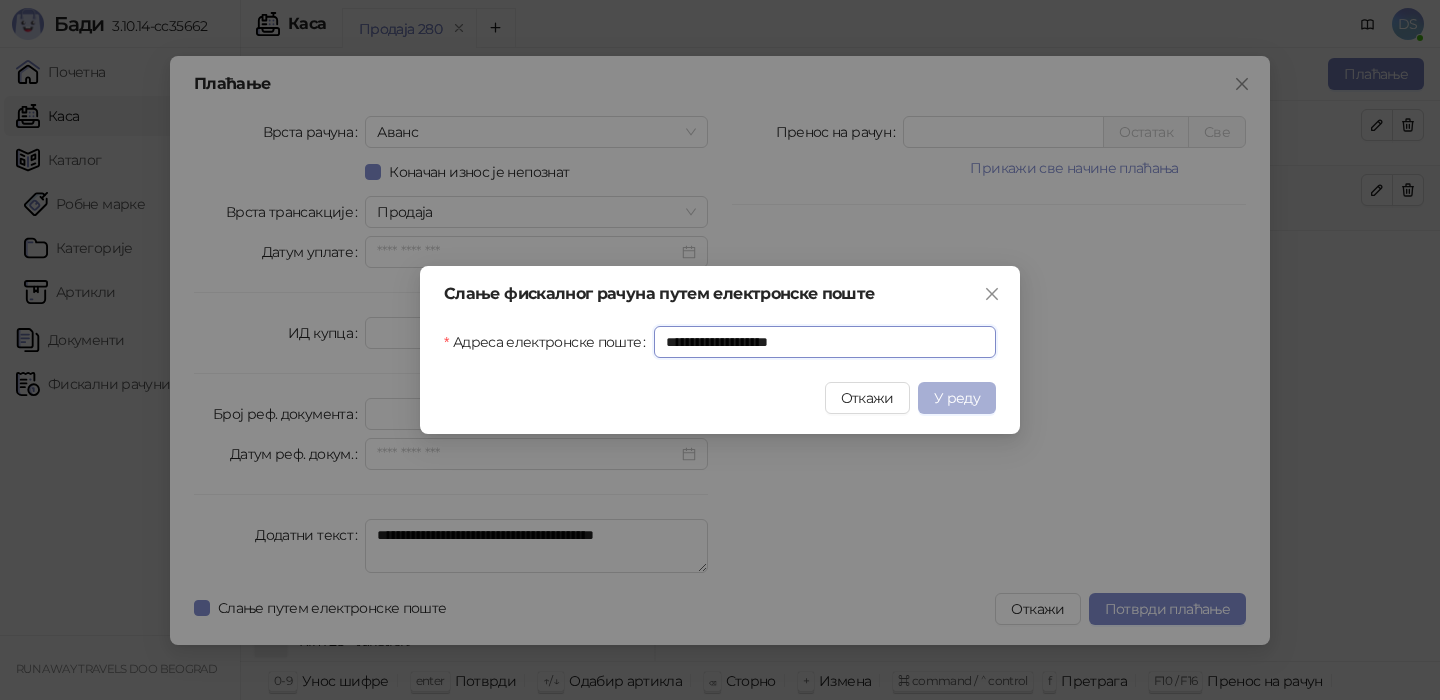 type on "**********" 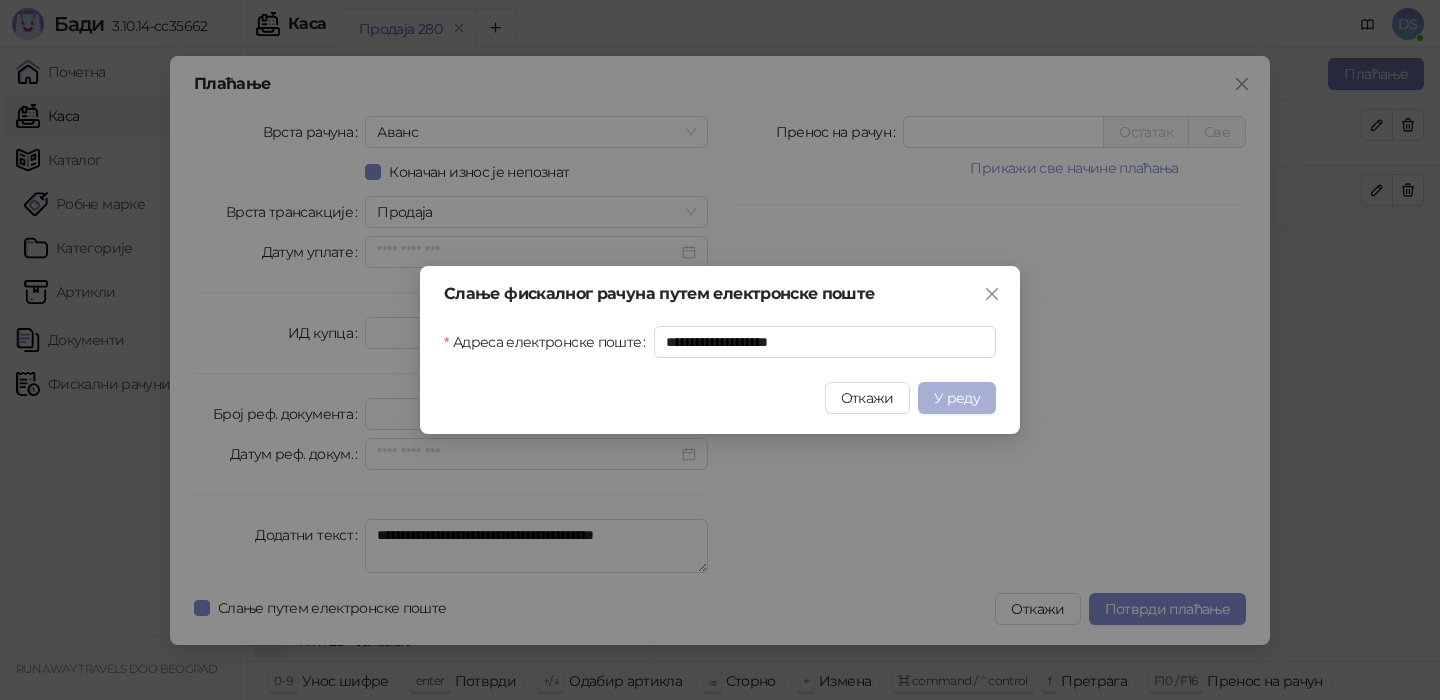 click on "У реду" at bounding box center [957, 398] 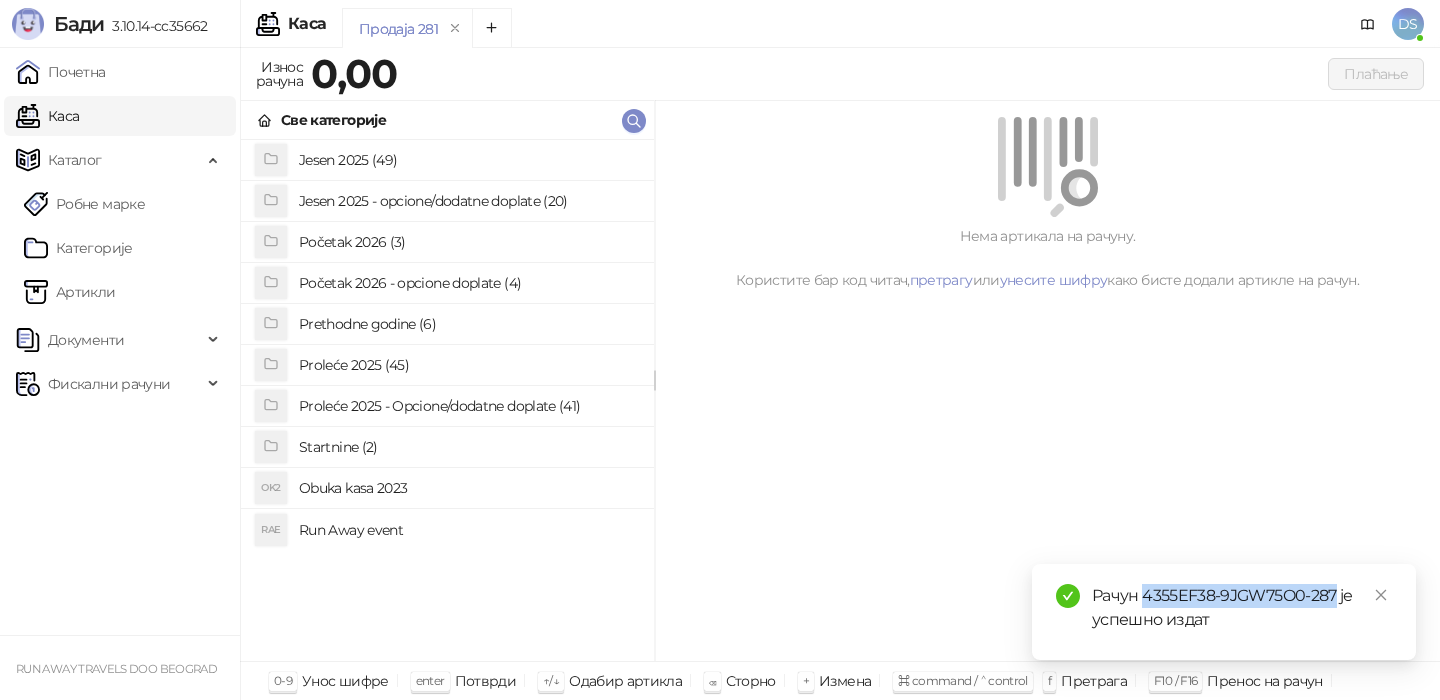 drag, startPoint x: 1336, startPoint y: 593, endPoint x: 1145, endPoint y: 600, distance: 191.12823 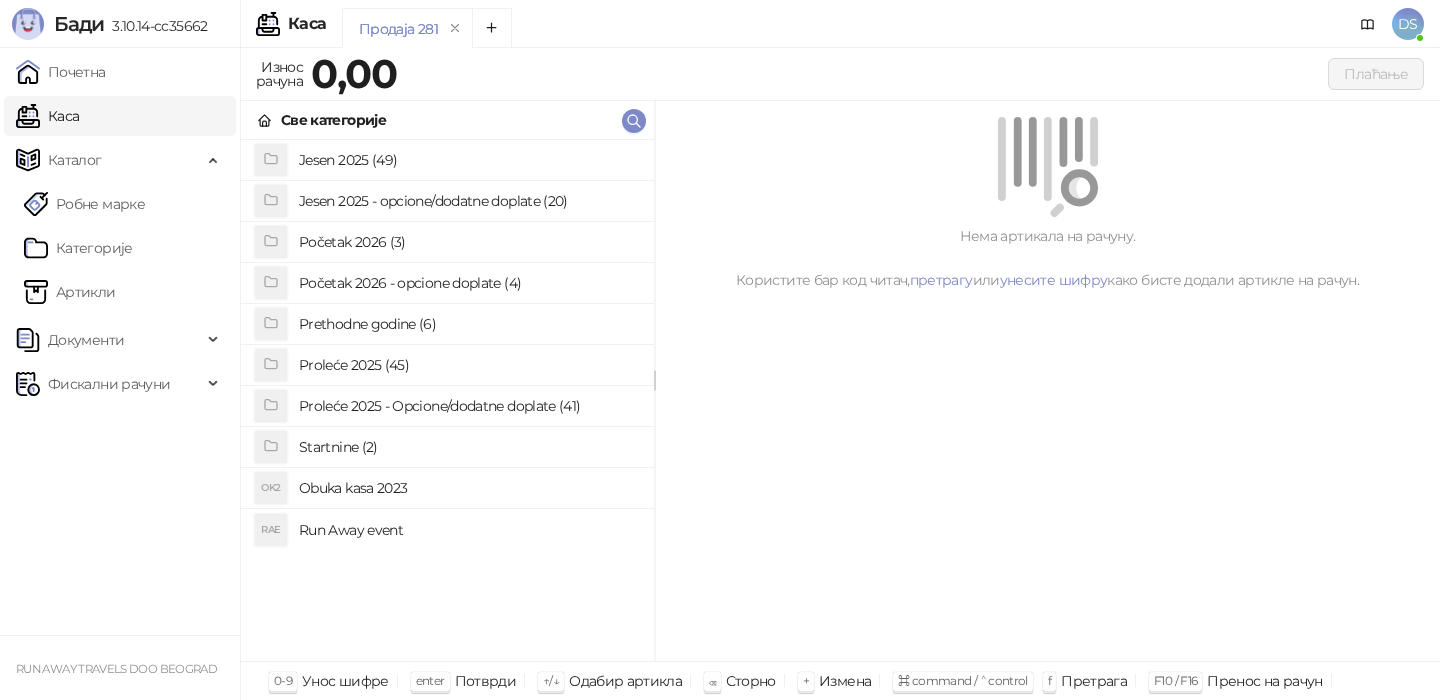 click on "Run Away event" at bounding box center [468, 530] 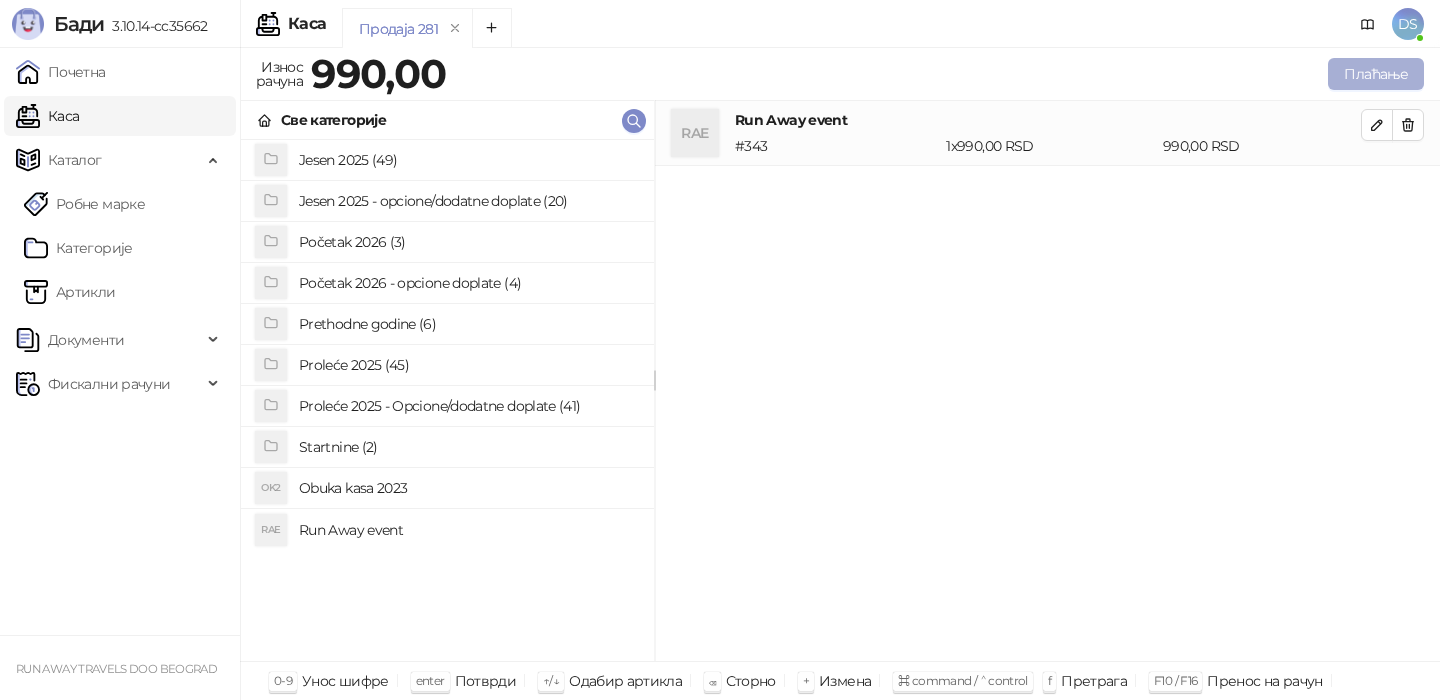 click on "Плаћање" at bounding box center [1376, 74] 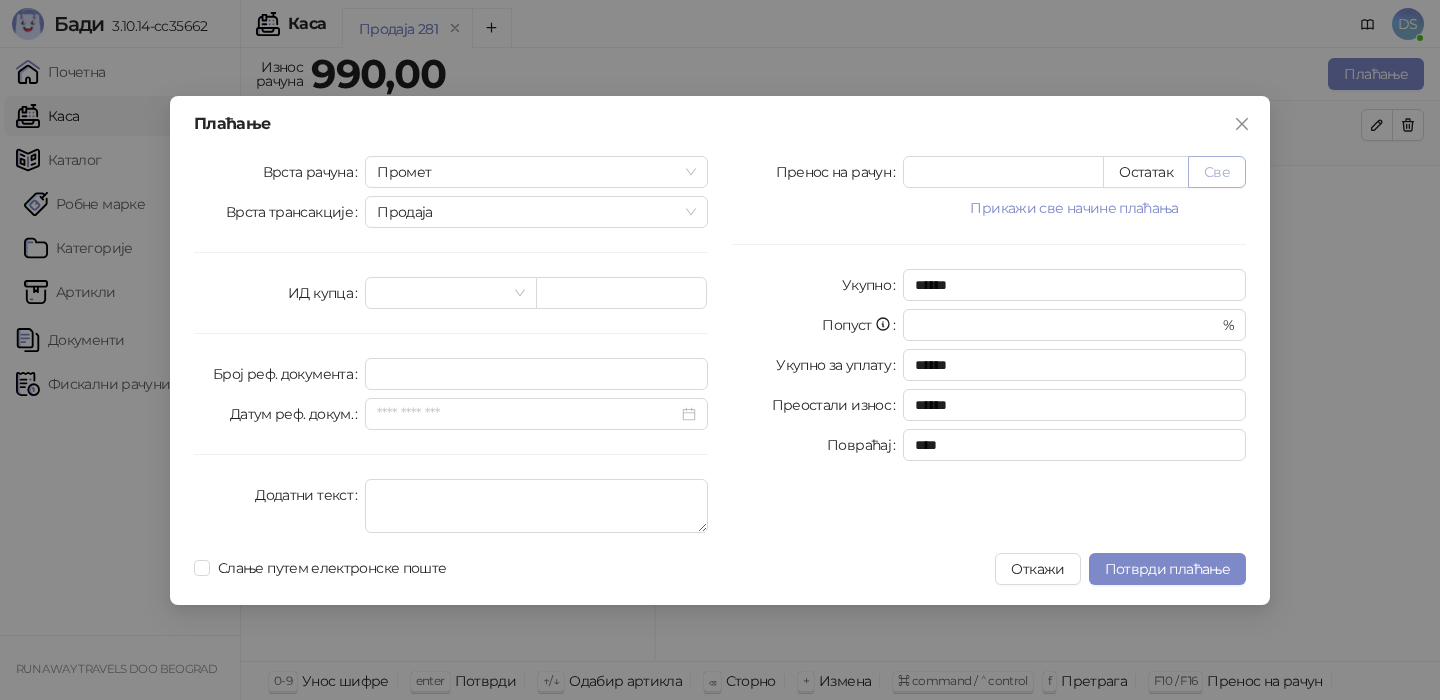 click on "Све" at bounding box center [1217, 172] 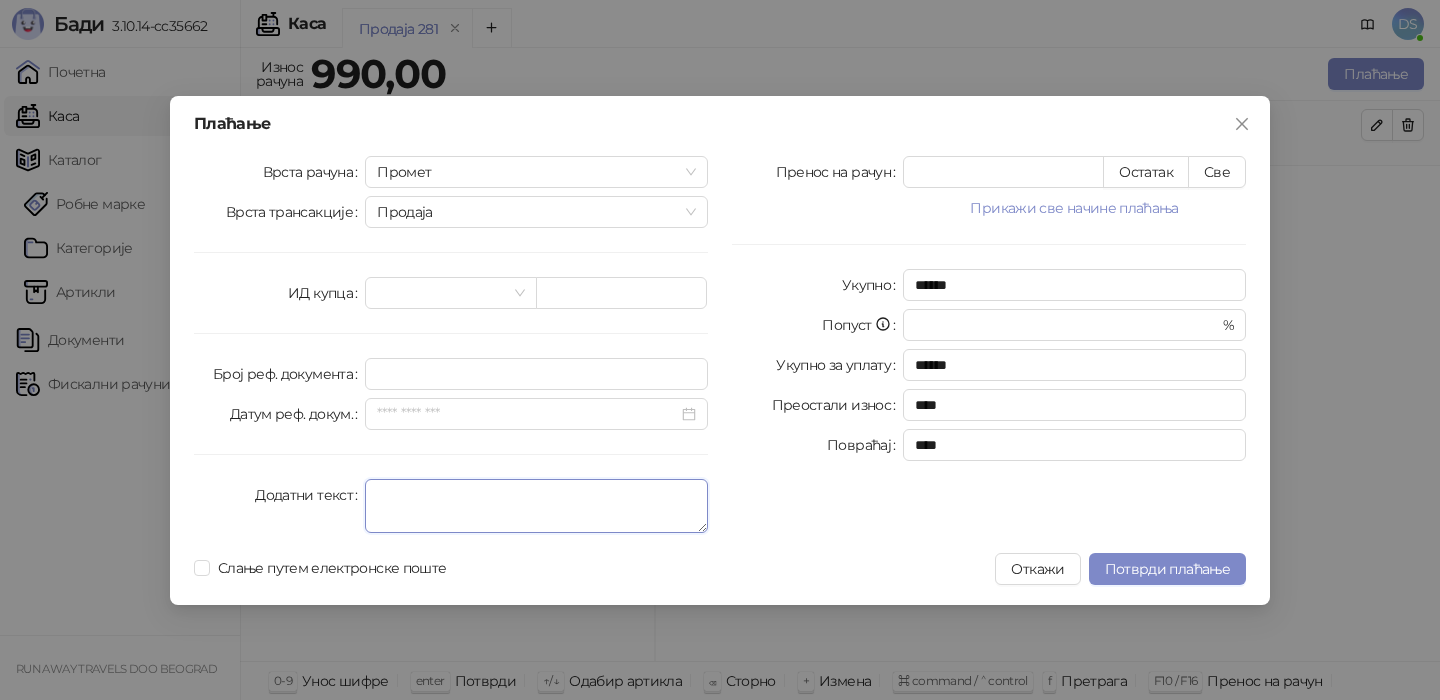 click on "Додатни текст" at bounding box center (536, 506) 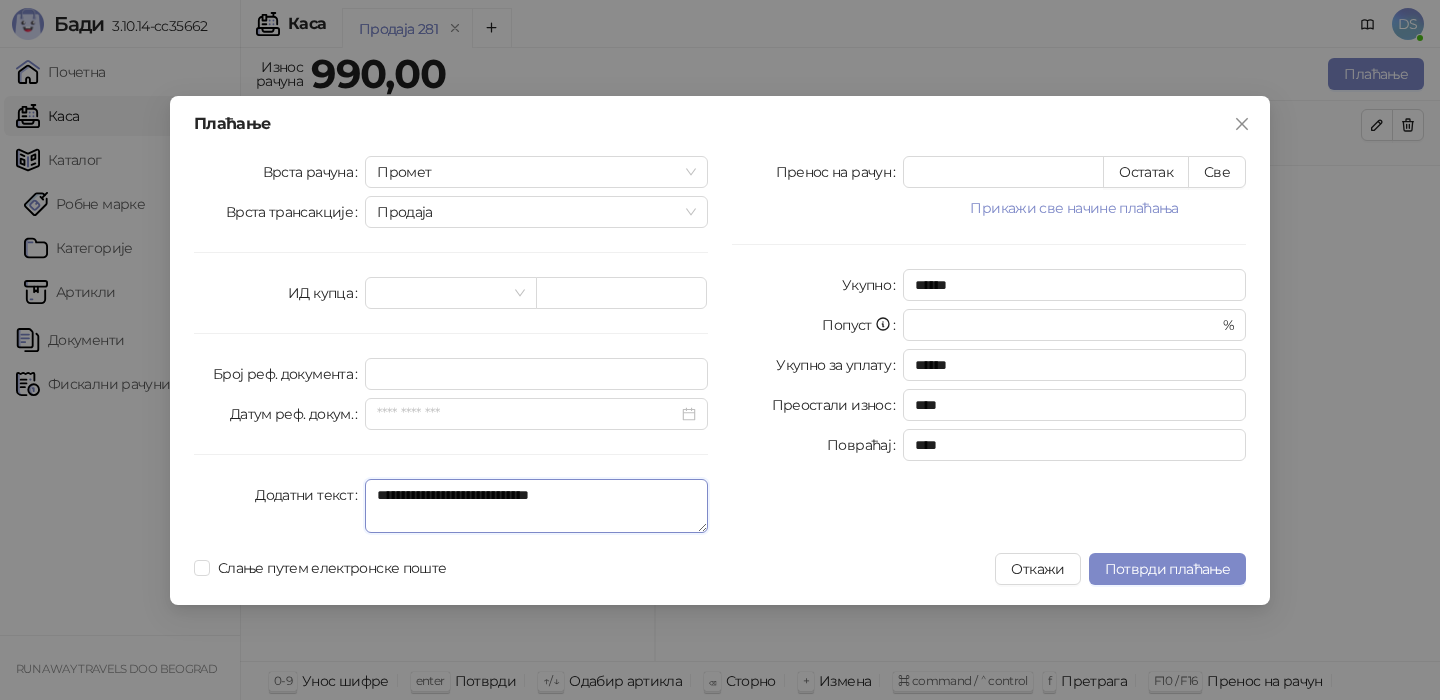 type on "**********" 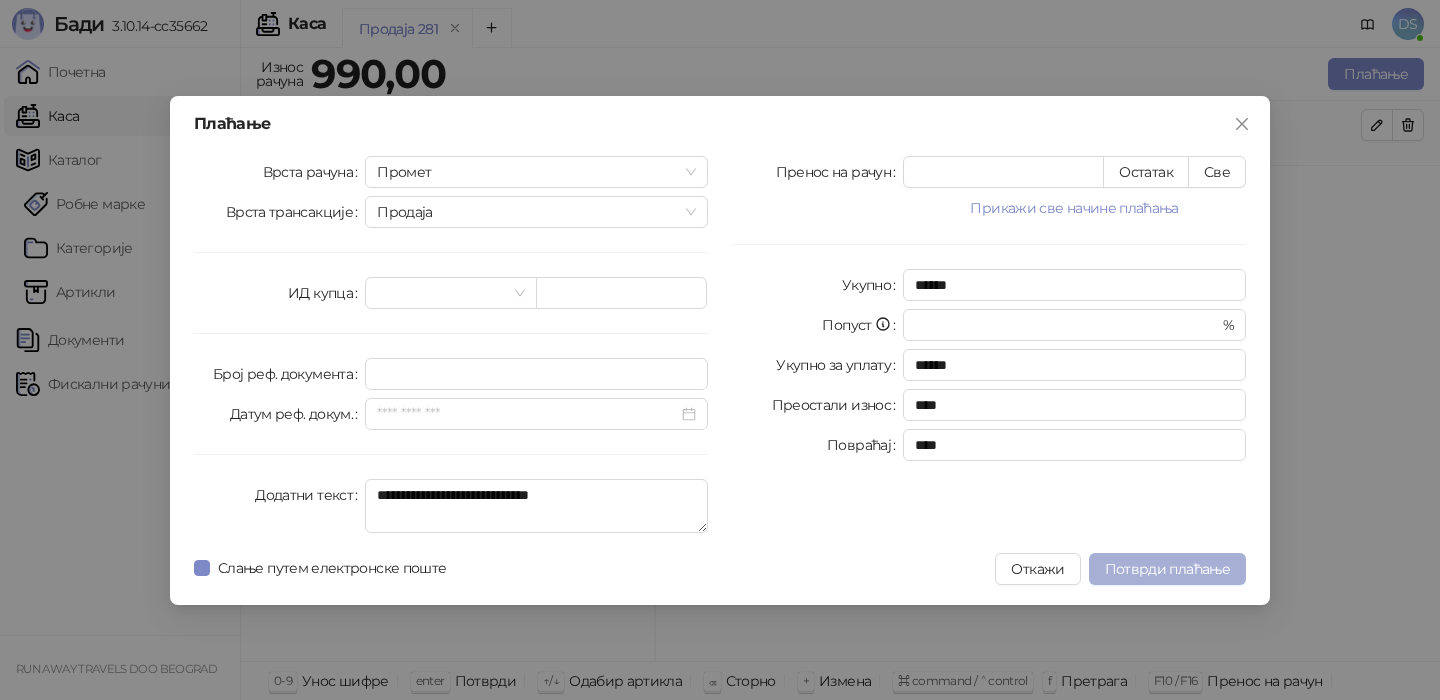 click on "Потврди плаћање" at bounding box center [1167, 569] 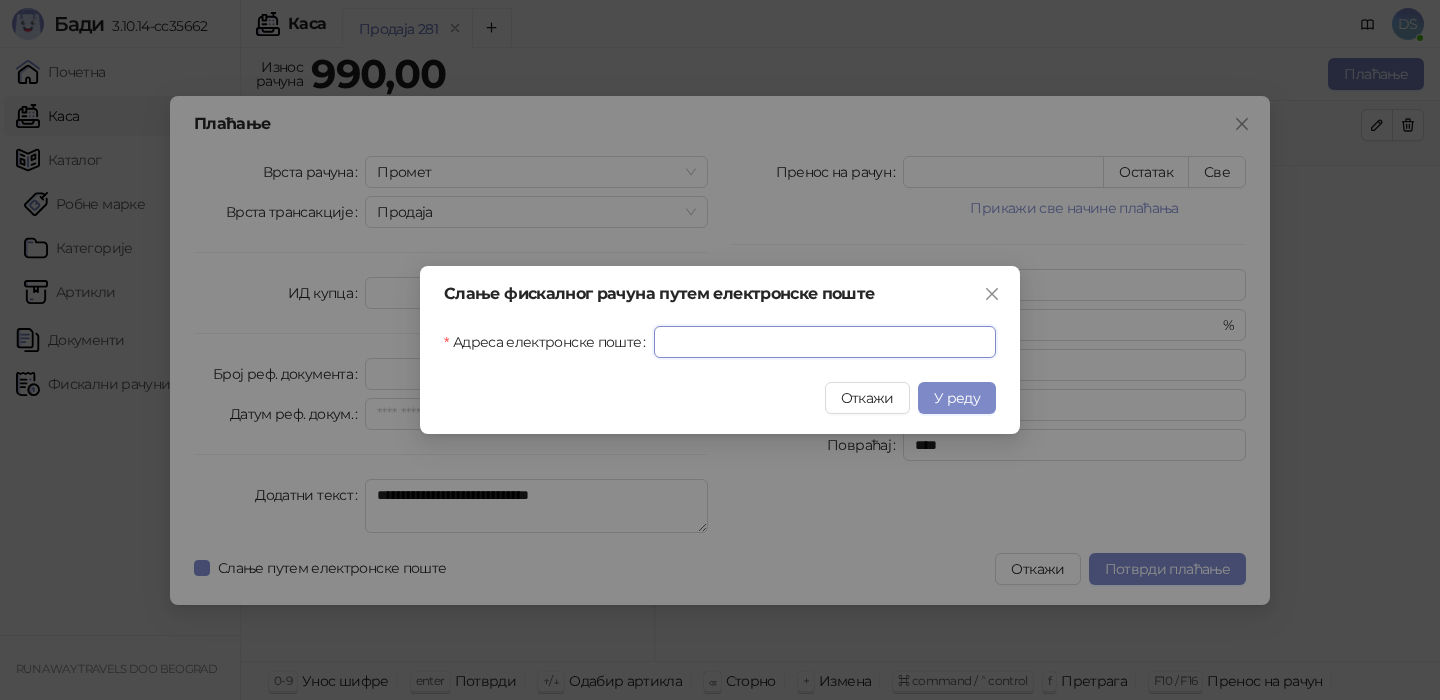 click on "Адреса електронске поште" at bounding box center [825, 342] 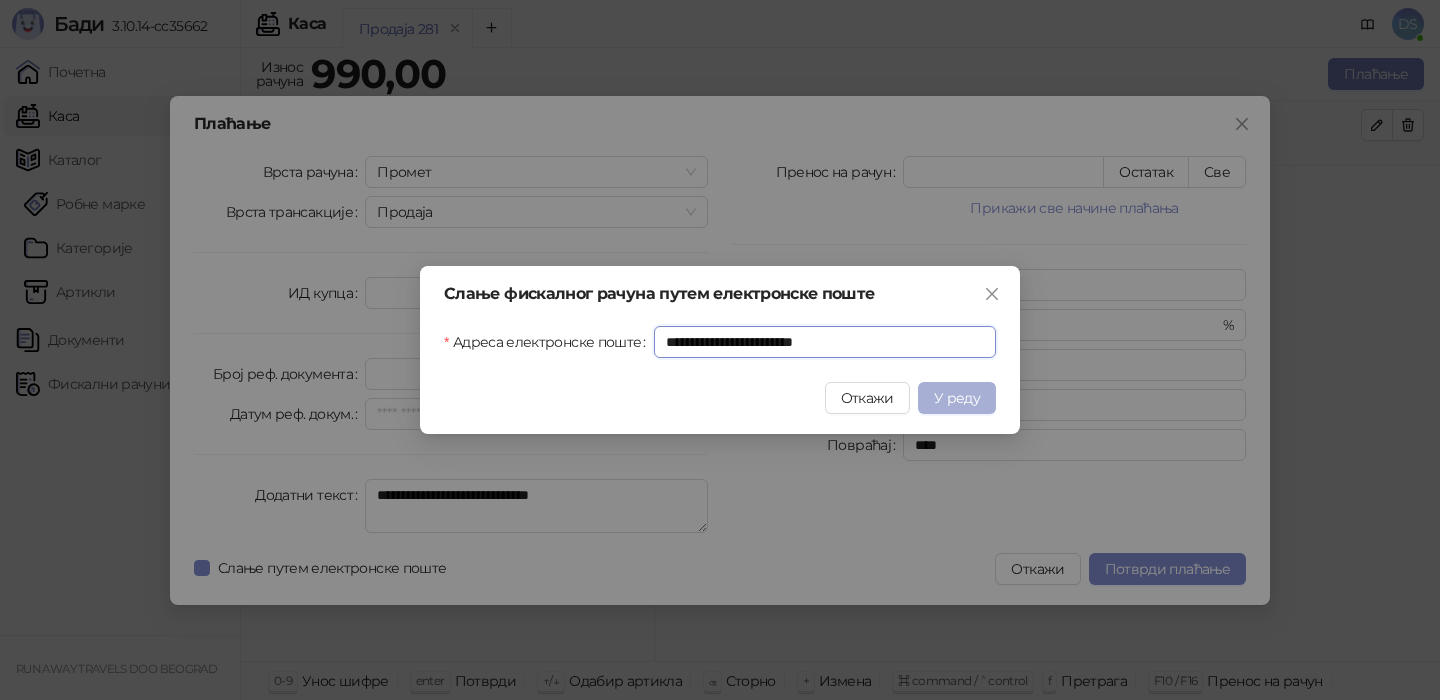 type on "**********" 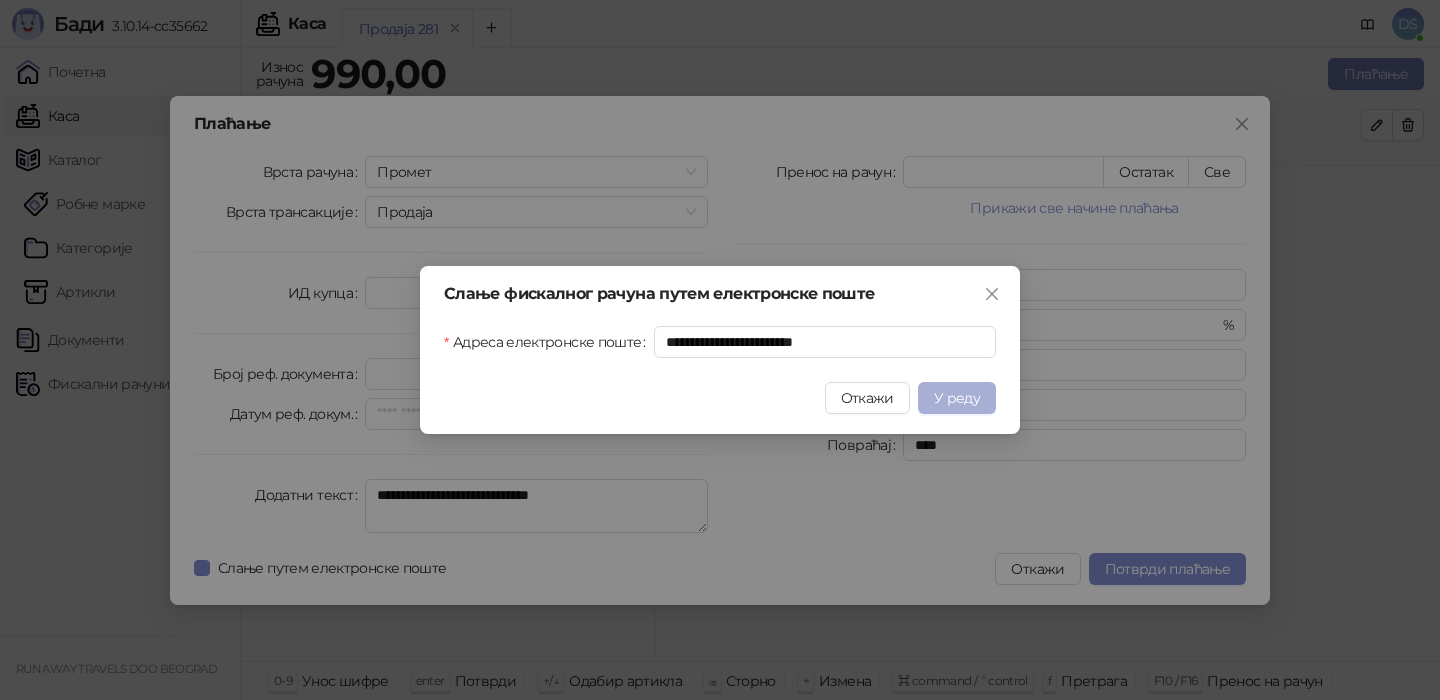 click on "У реду" at bounding box center (957, 398) 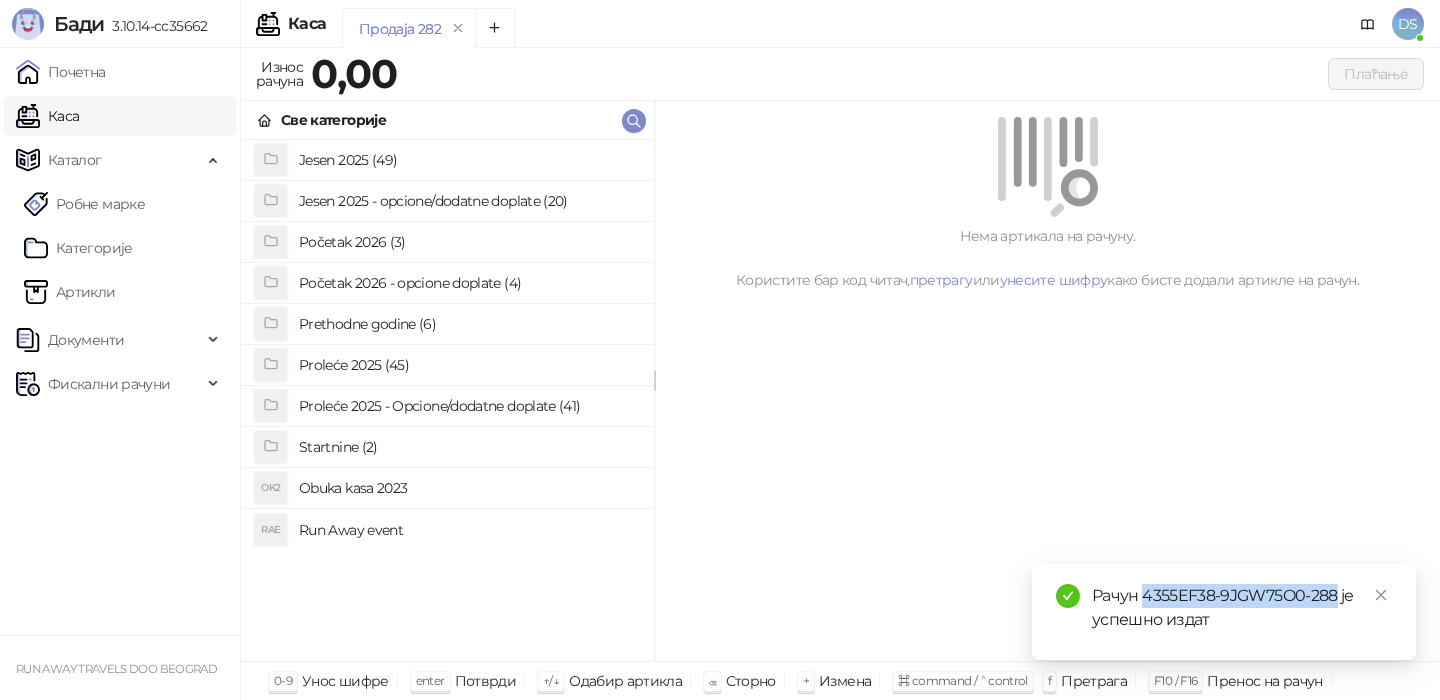 drag, startPoint x: 1336, startPoint y: 591, endPoint x: 1144, endPoint y: 590, distance: 192.00261 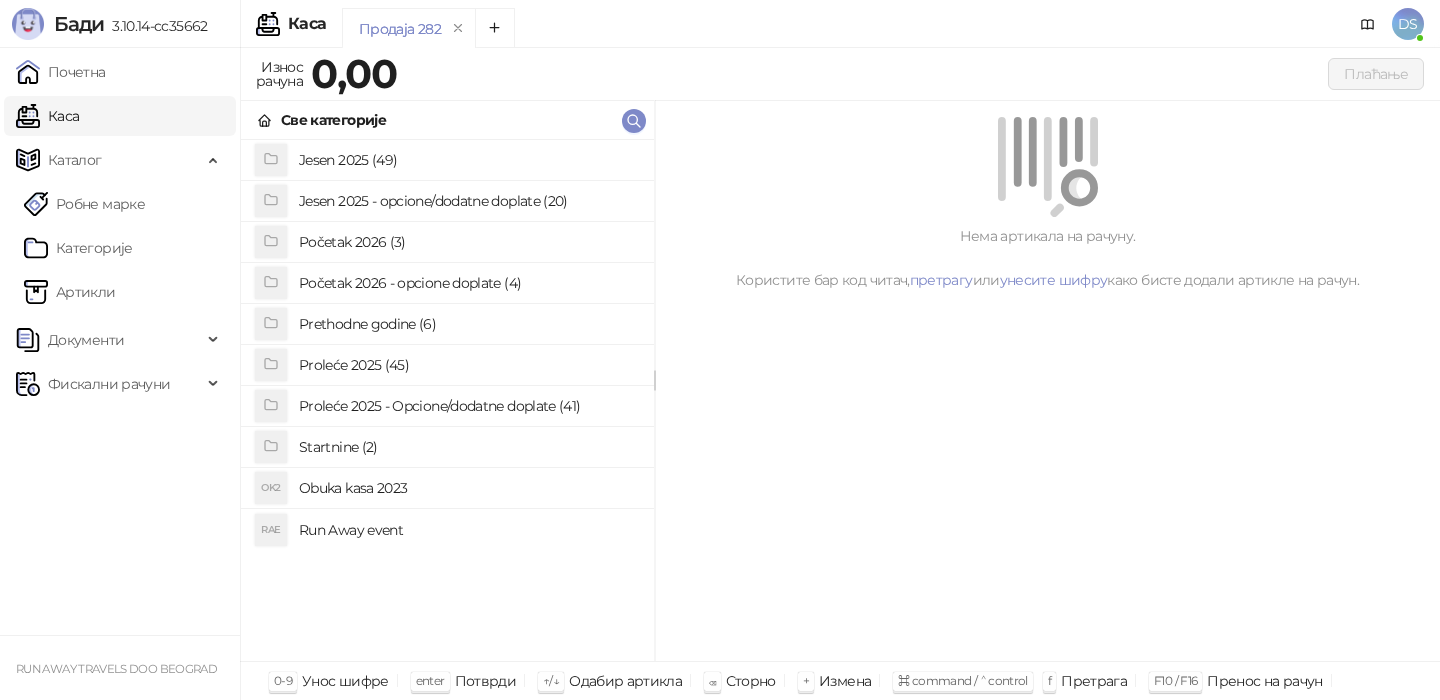 click on "Jesen 2025 (49)" at bounding box center [468, 160] 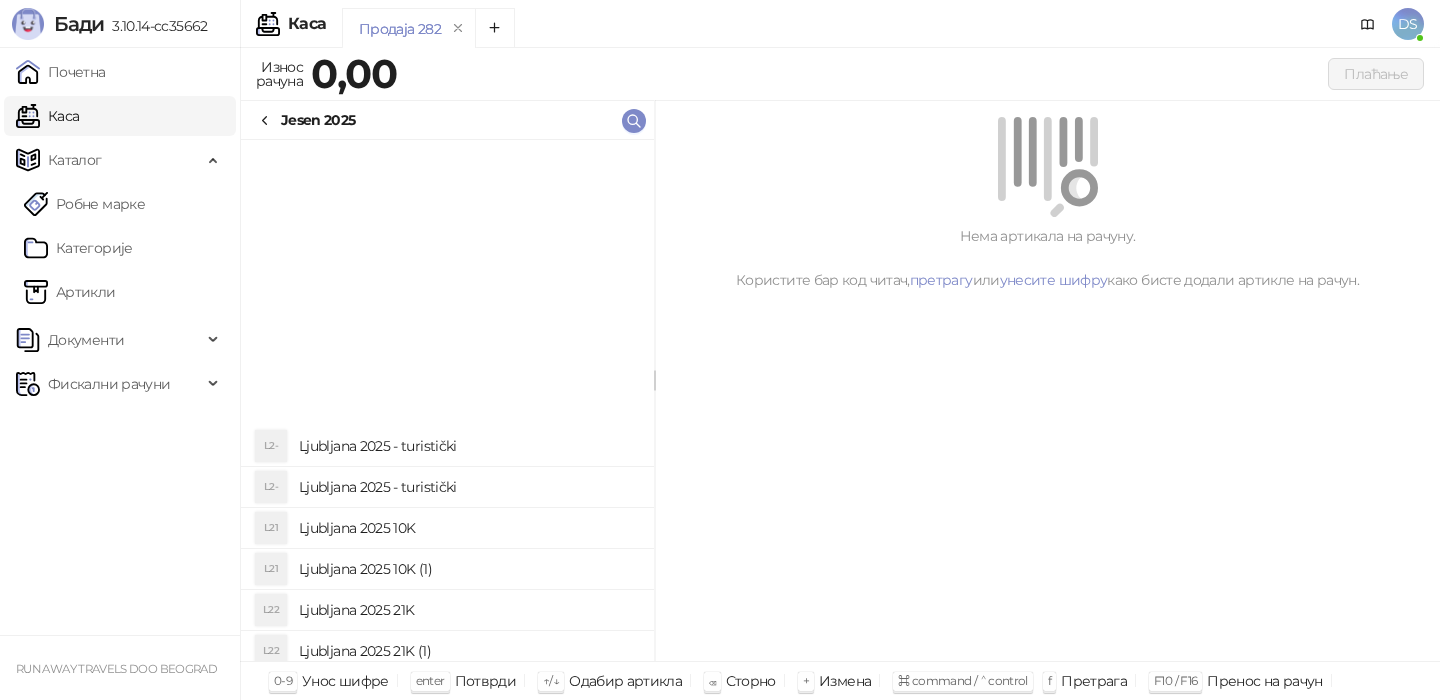 scroll, scrollTop: 1488, scrollLeft: 0, axis: vertical 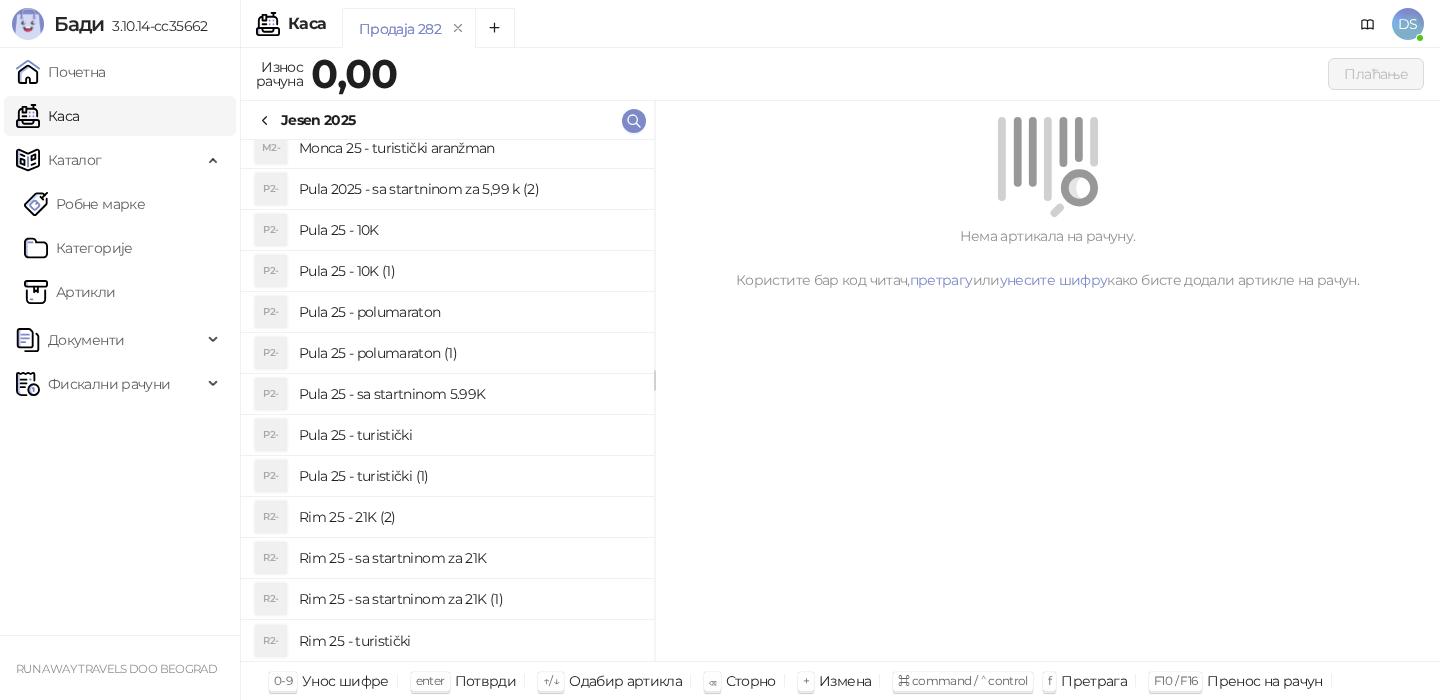 click on "Jesen 2025" at bounding box center [318, 120] 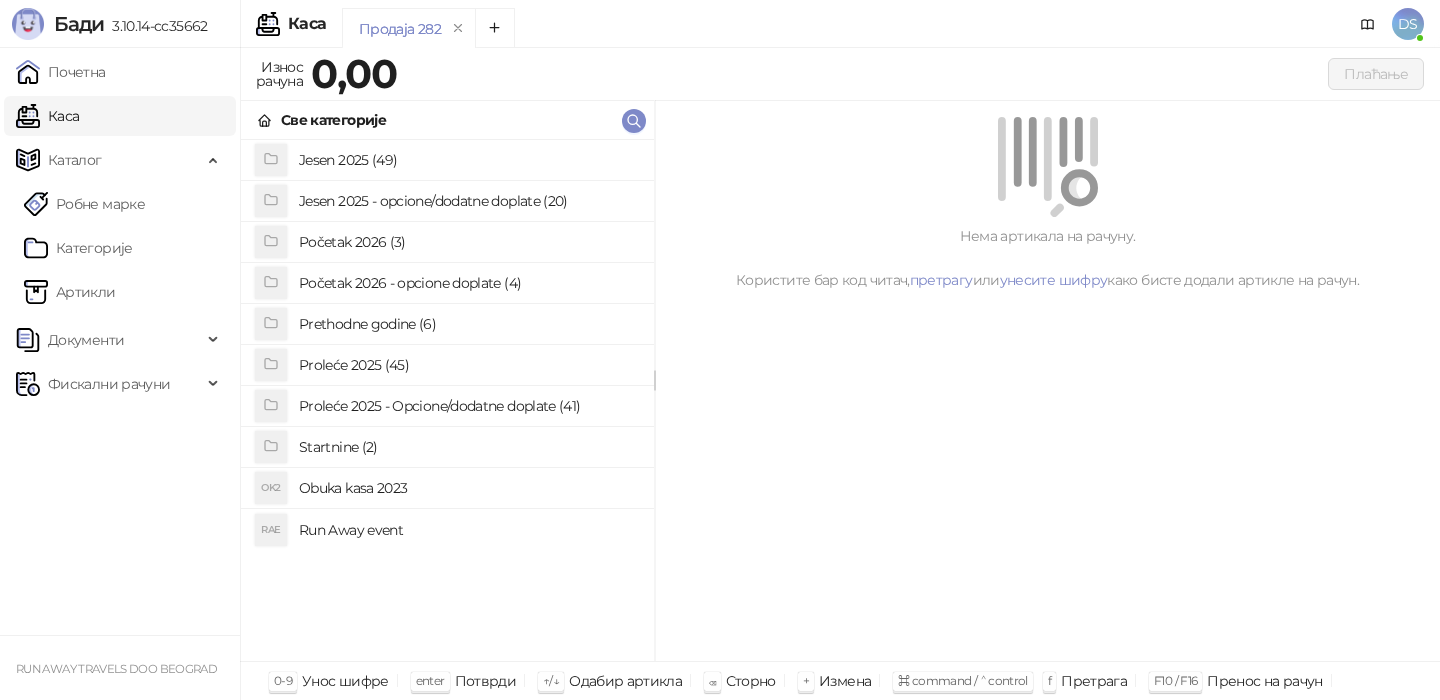 click on "Run Away event" at bounding box center (468, 530) 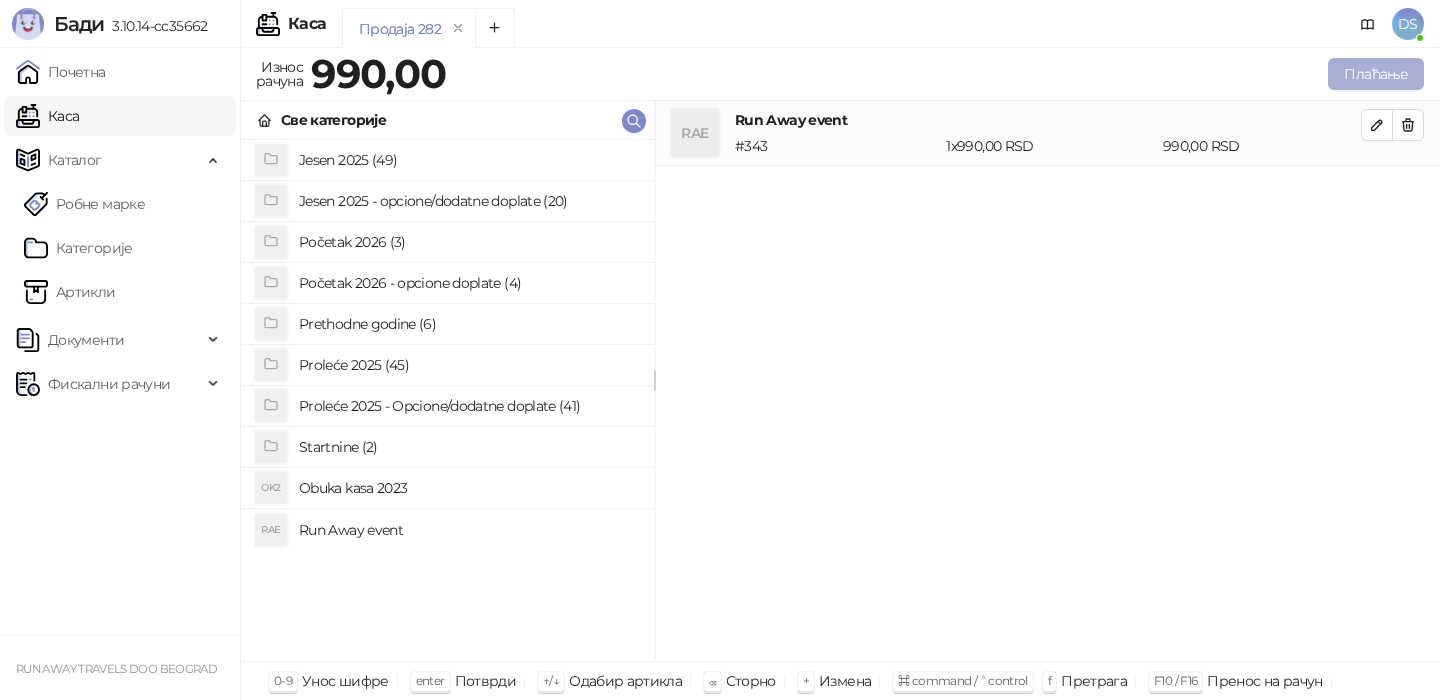 click on "Плаћање" at bounding box center (1376, 74) 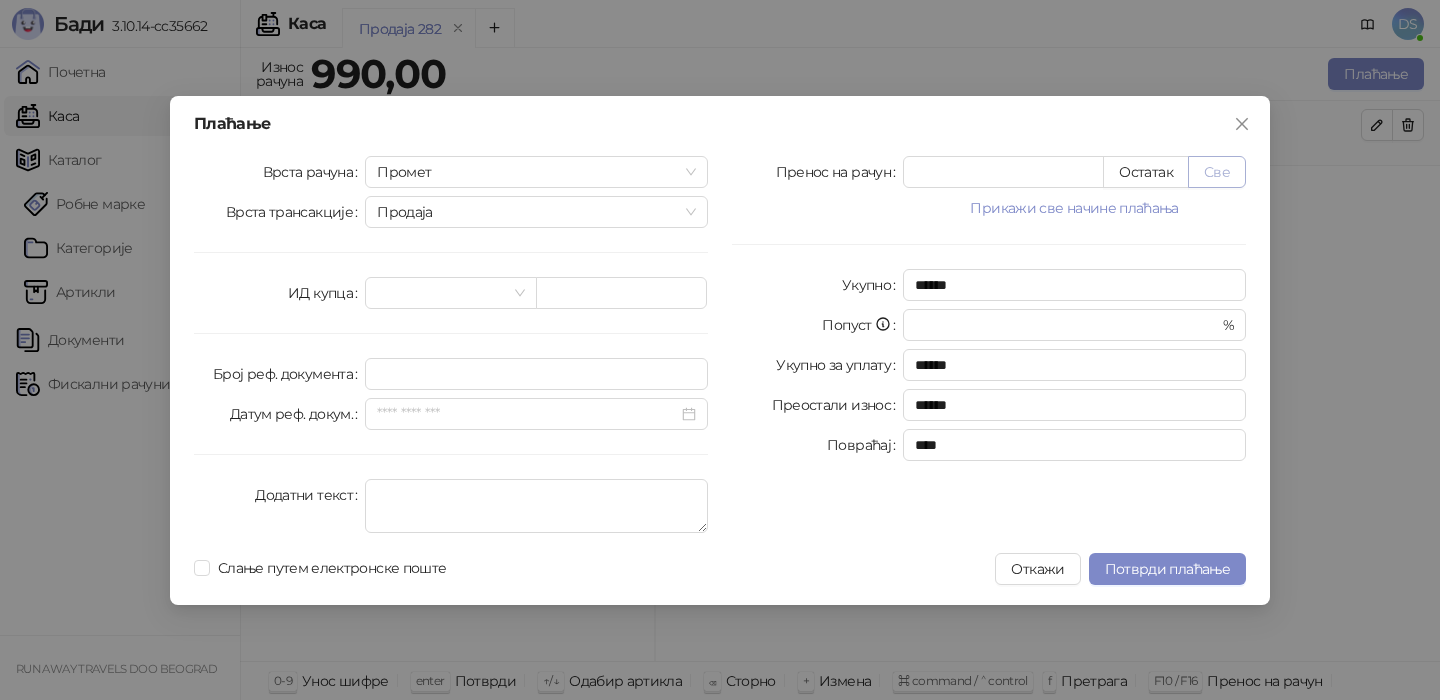 click on "Све" at bounding box center (1217, 172) 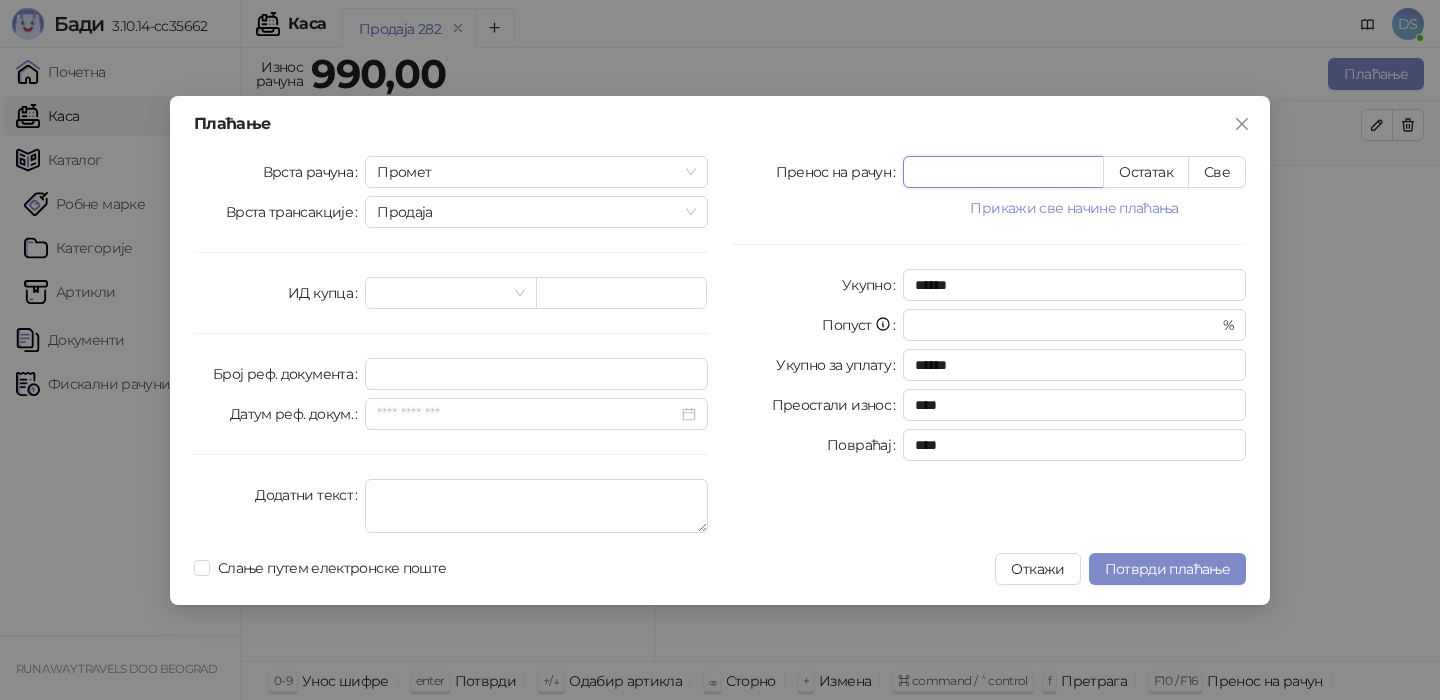 drag, startPoint x: 958, startPoint y: 176, endPoint x: 832, endPoint y: 172, distance: 126.06348 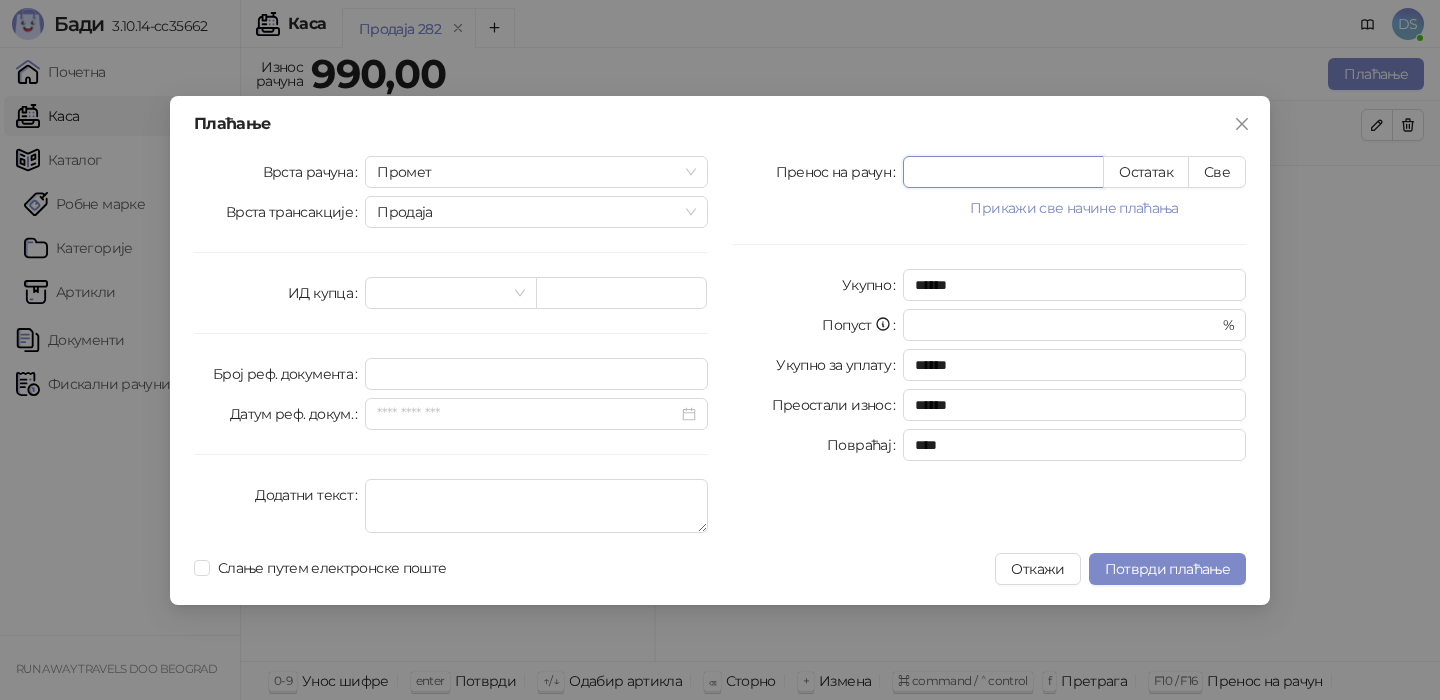 type on "**" 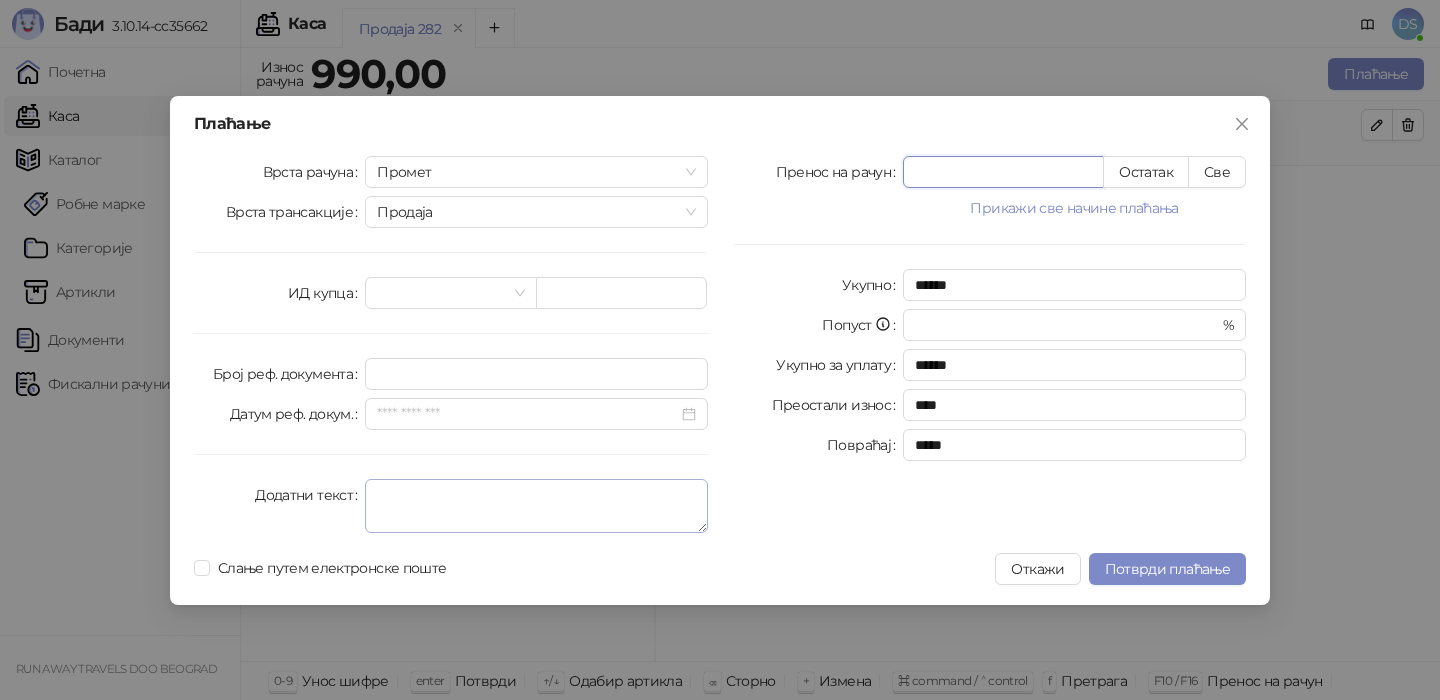 type on "****" 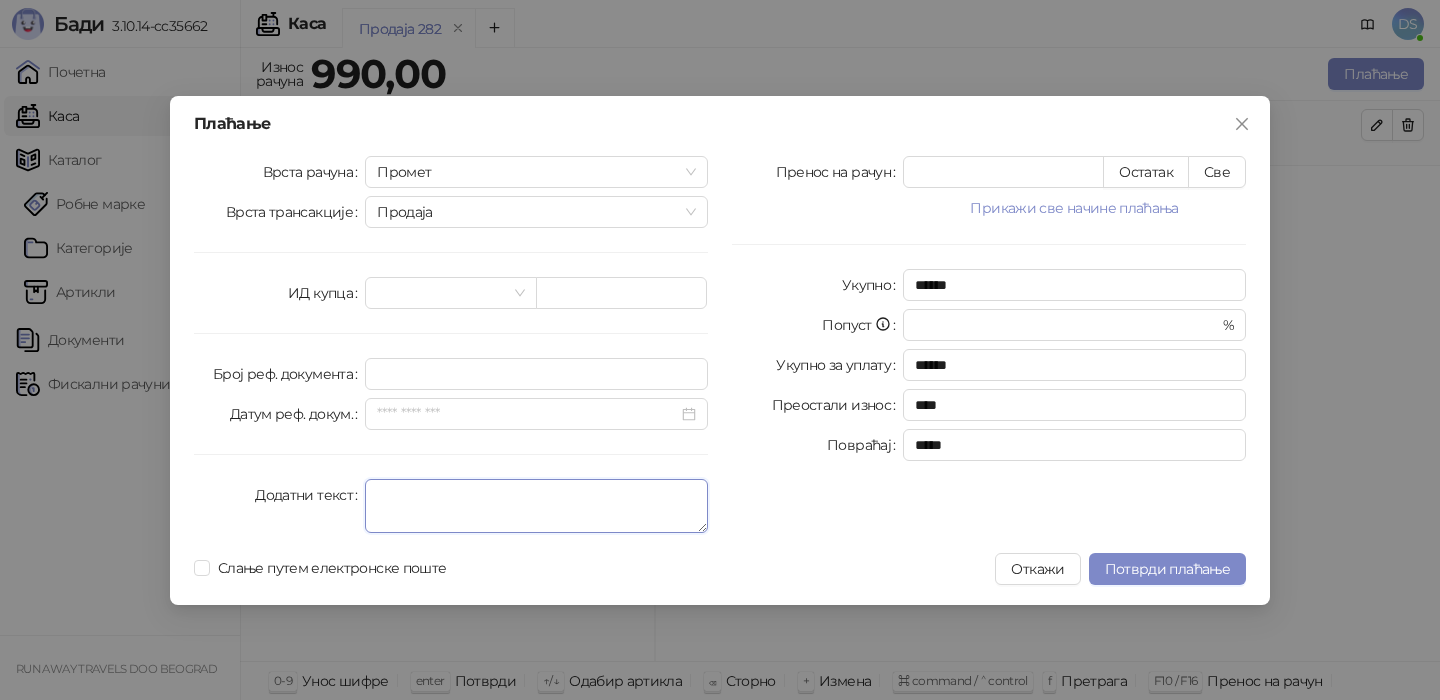 click on "Додатни текст" at bounding box center (536, 506) 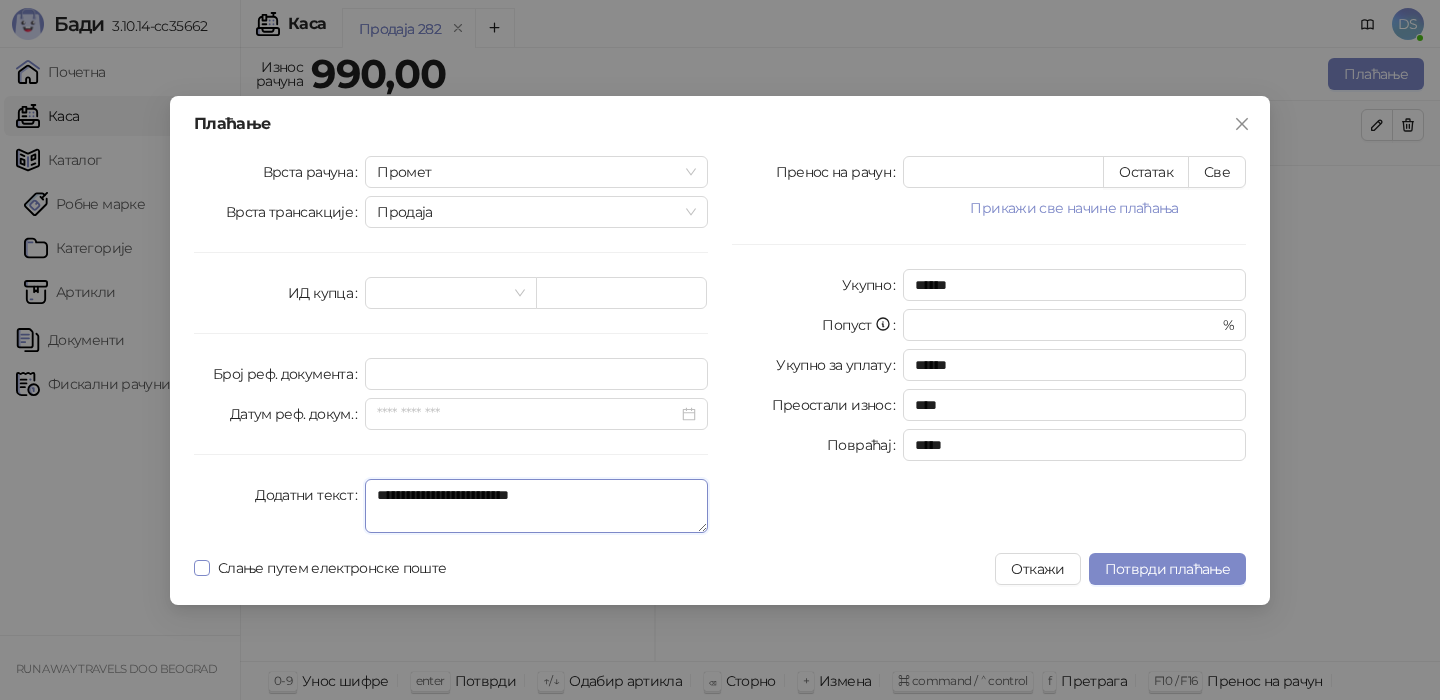 type on "**********" 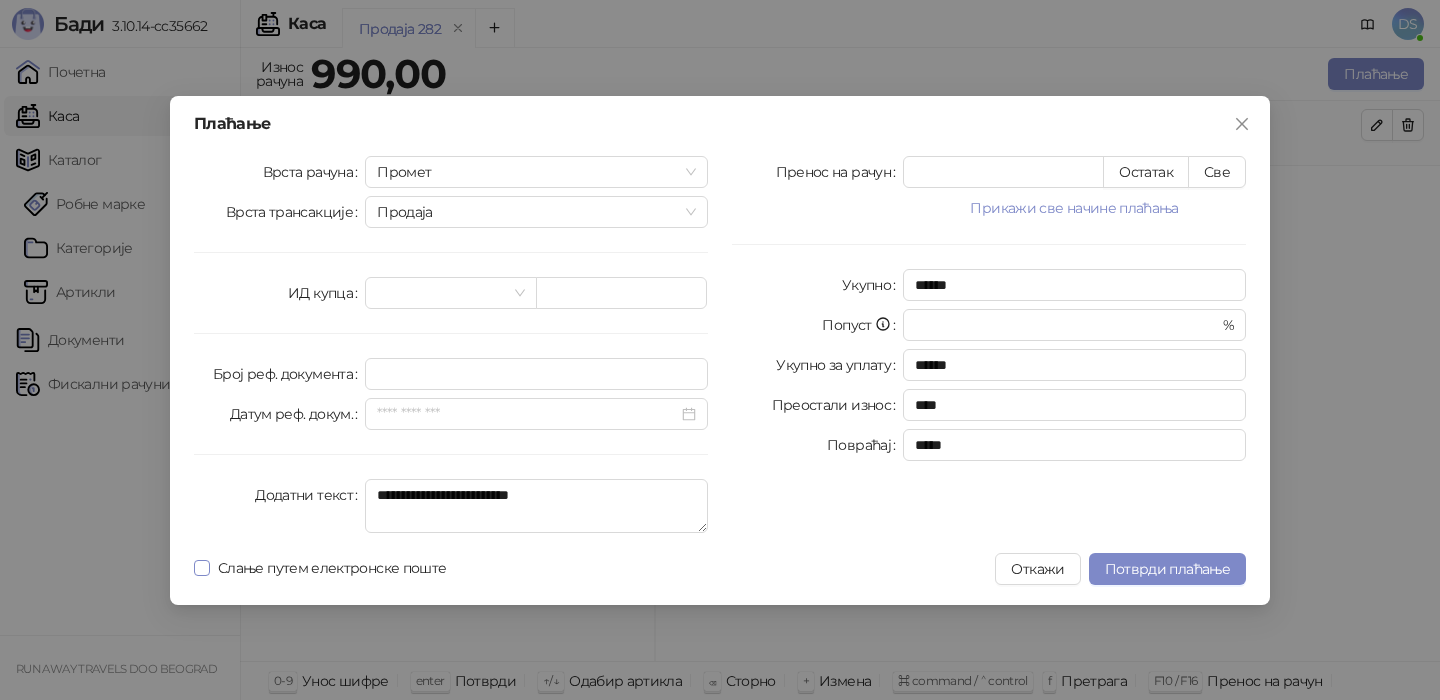 click on "Слање путем електронске поште" at bounding box center [332, 568] 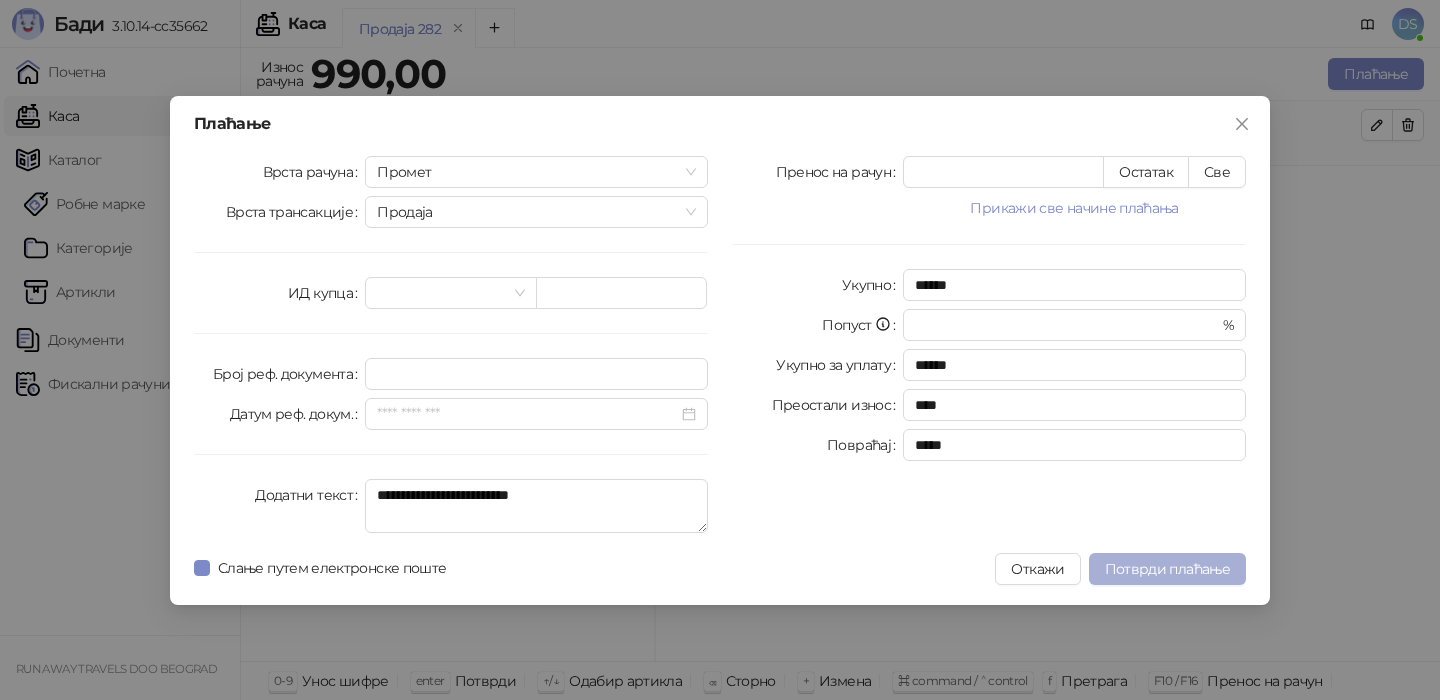 click on "Потврди плаћање" at bounding box center [1167, 569] 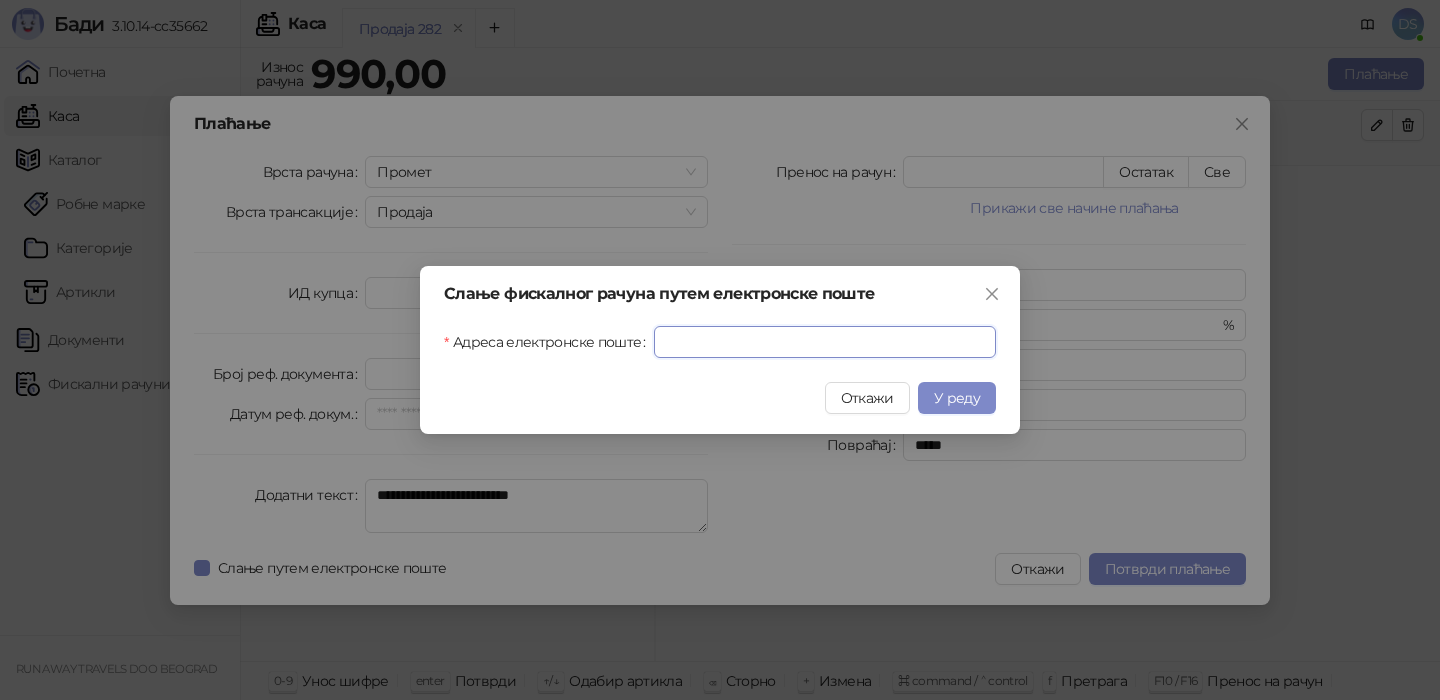 click on "Адреса електронске поште" at bounding box center (825, 342) 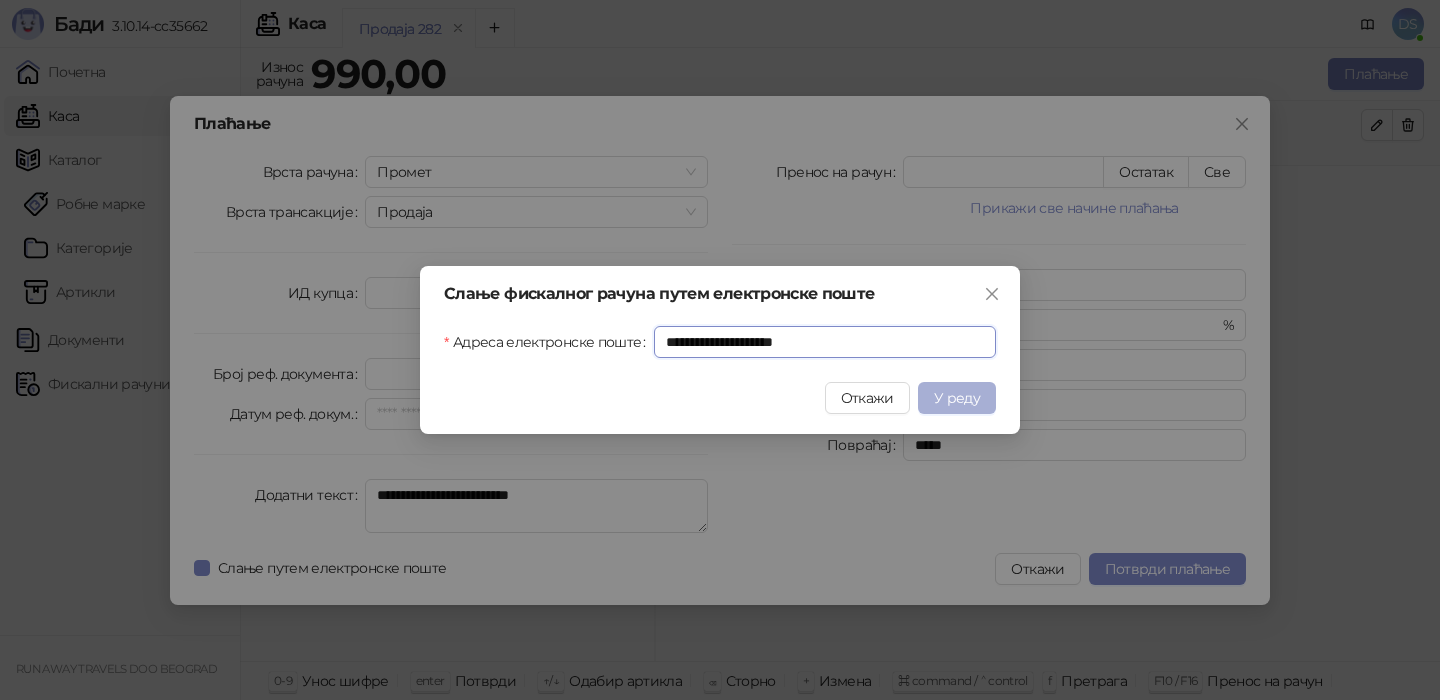 type on "**********" 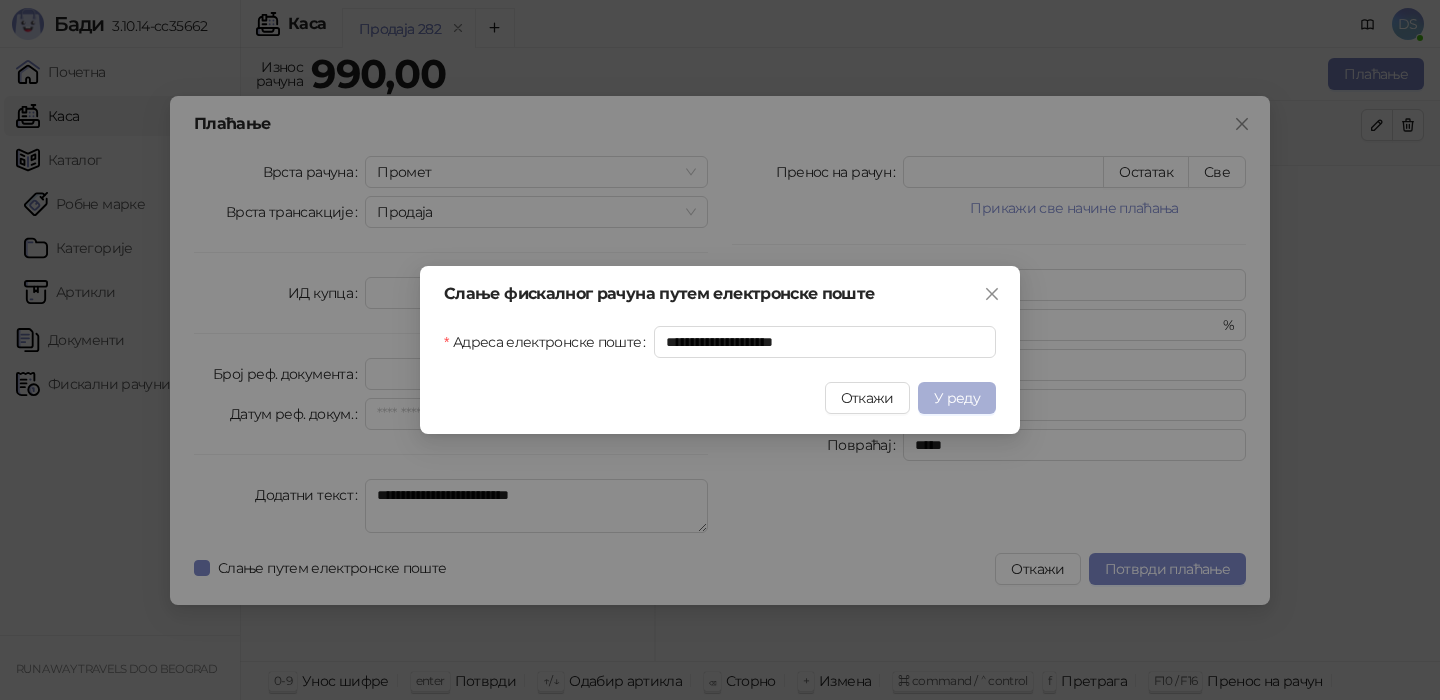 click on "У реду" at bounding box center (957, 398) 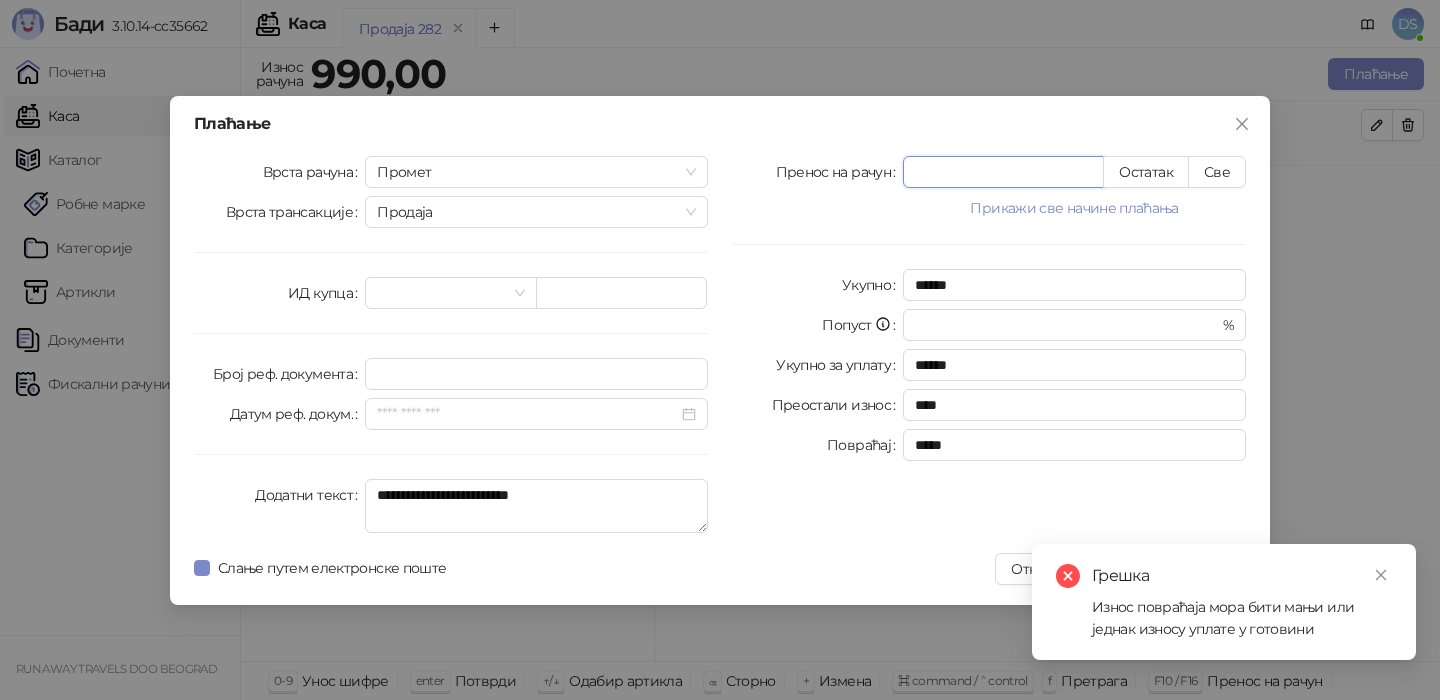 drag, startPoint x: 991, startPoint y: 170, endPoint x: 807, endPoint y: 169, distance: 184.00272 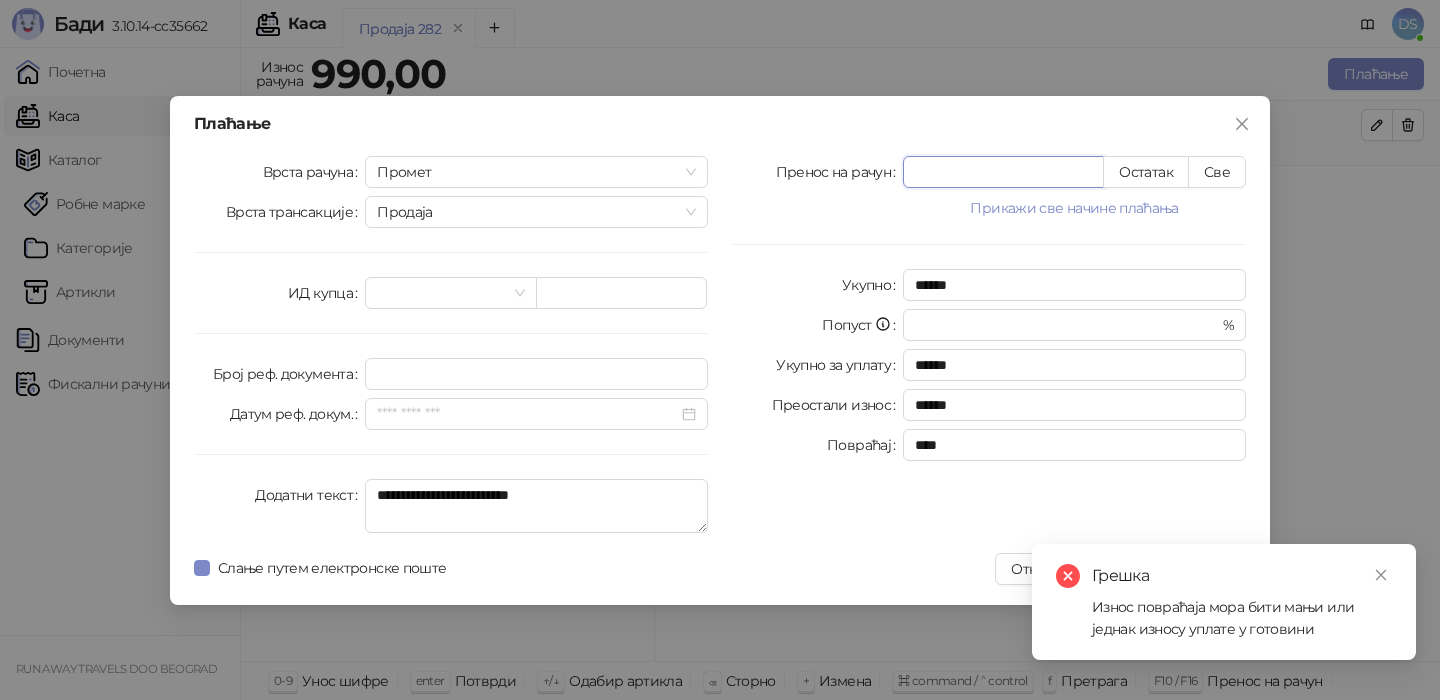 type on "**" 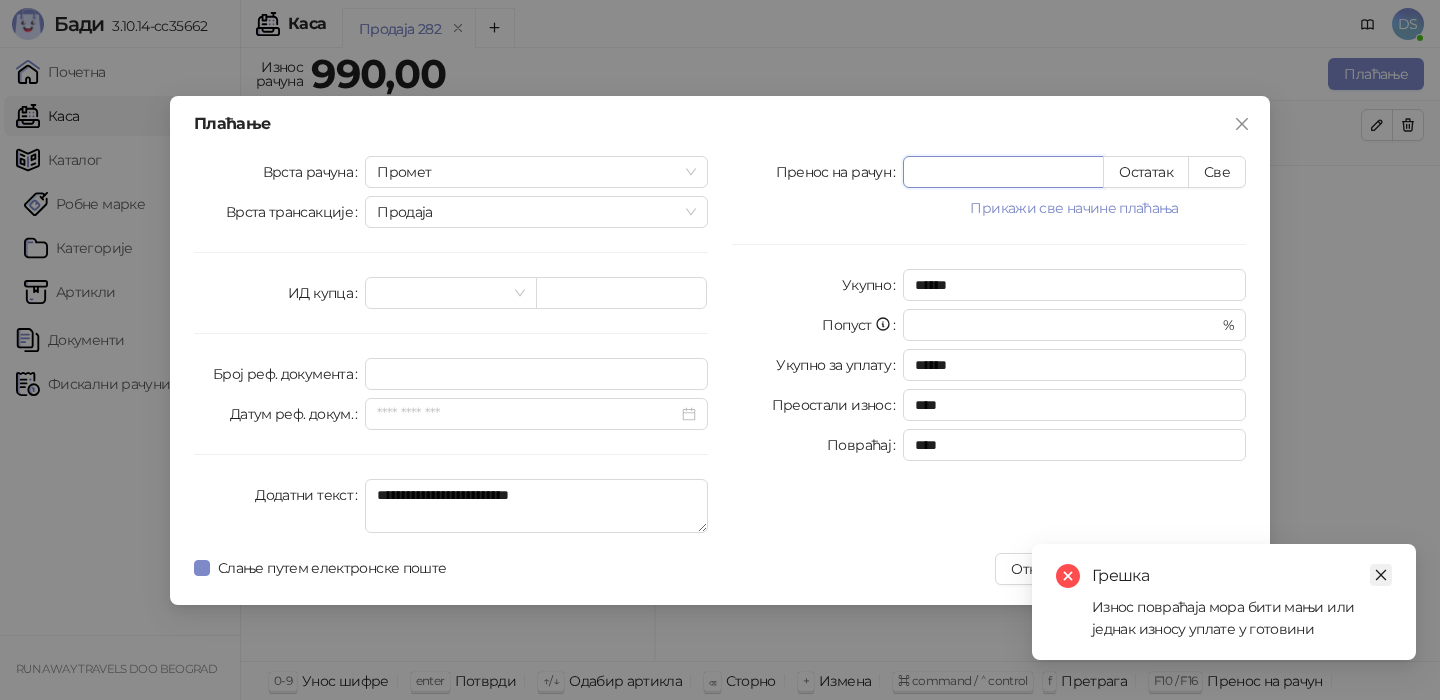 type on "***" 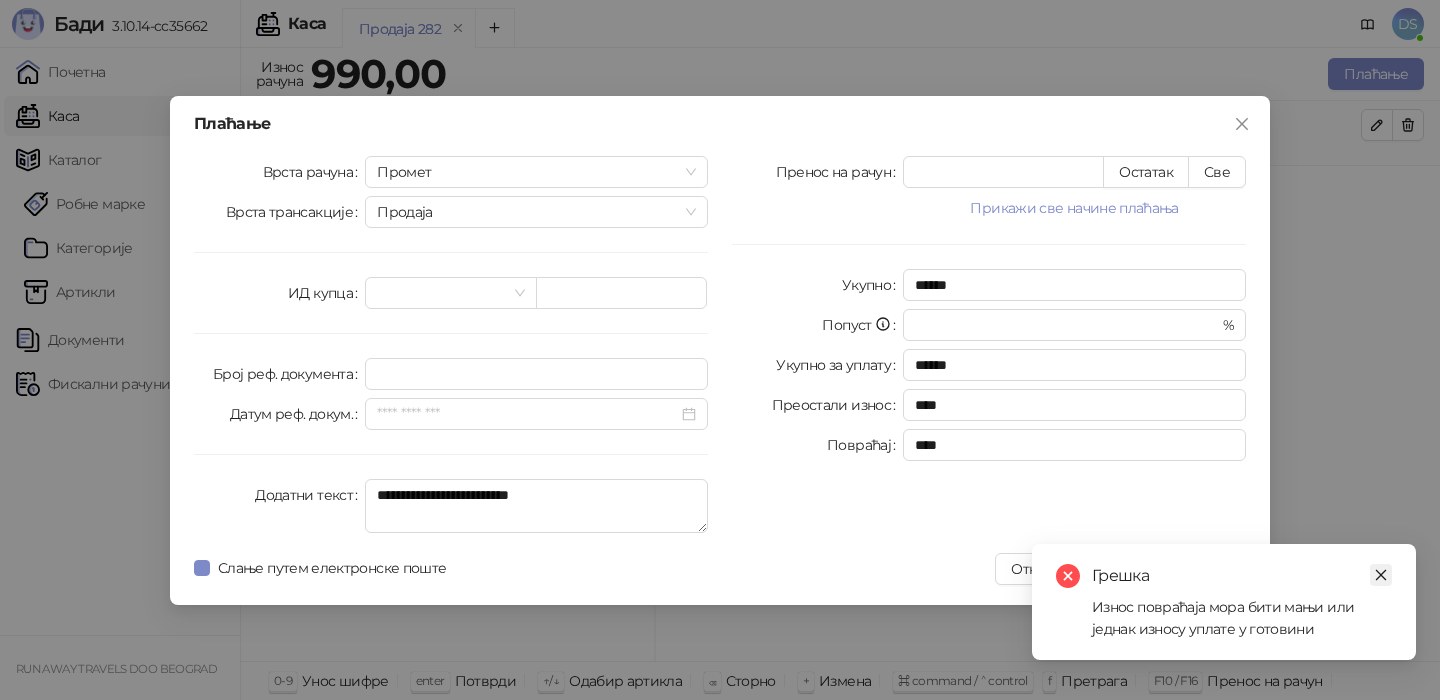 click 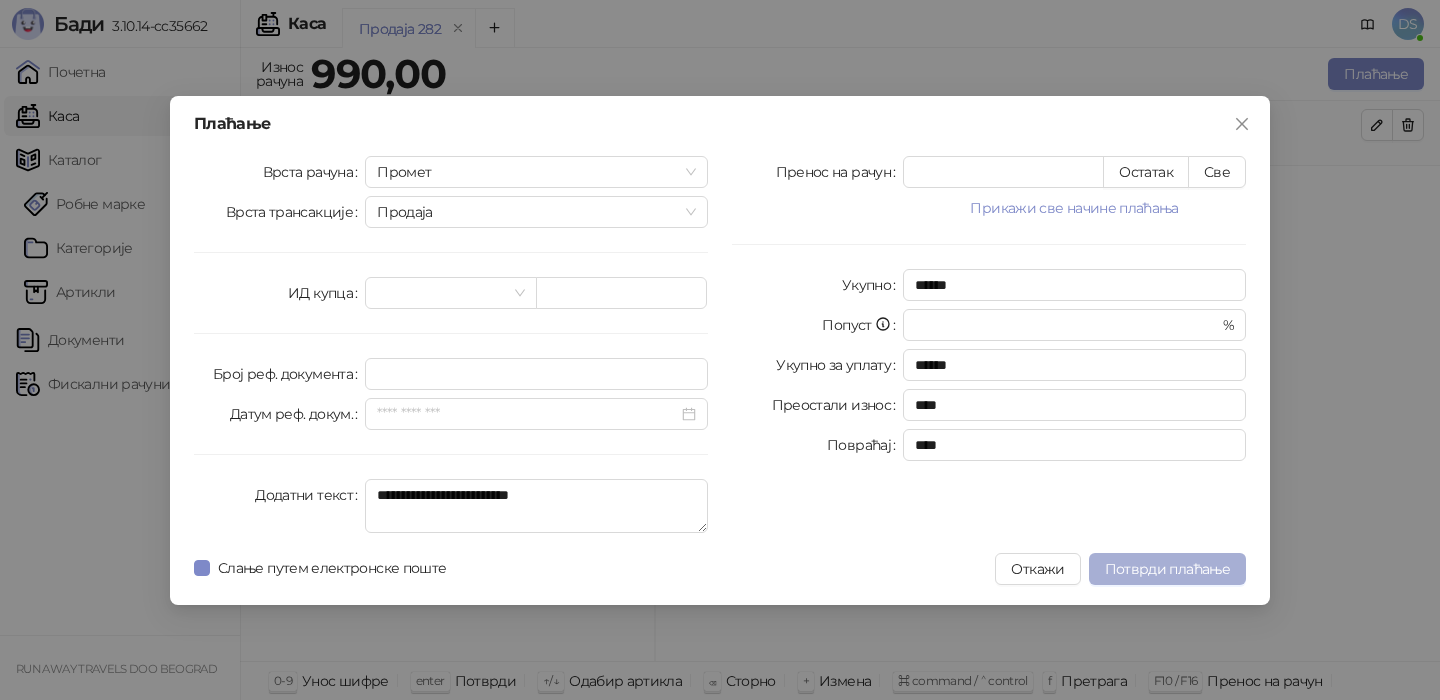click on "Потврди плаћање" at bounding box center (1167, 569) 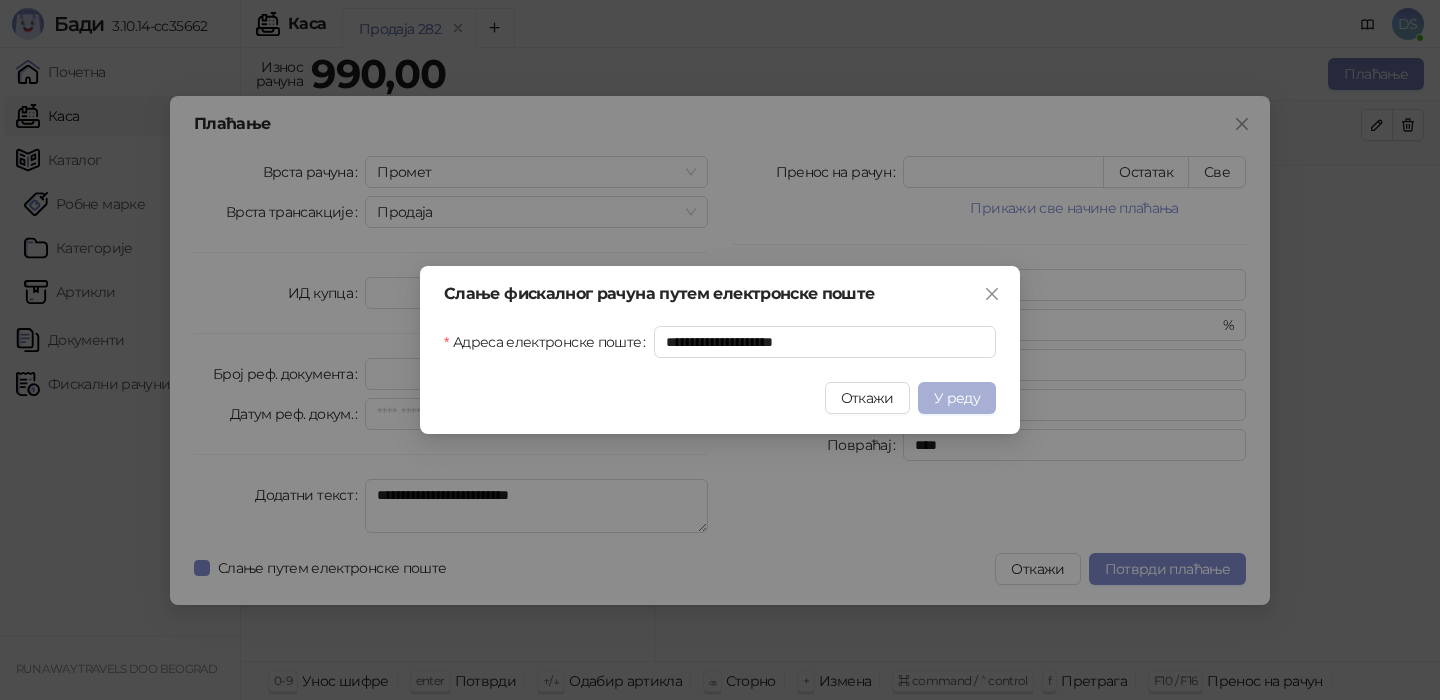 click on "У реду" at bounding box center (957, 398) 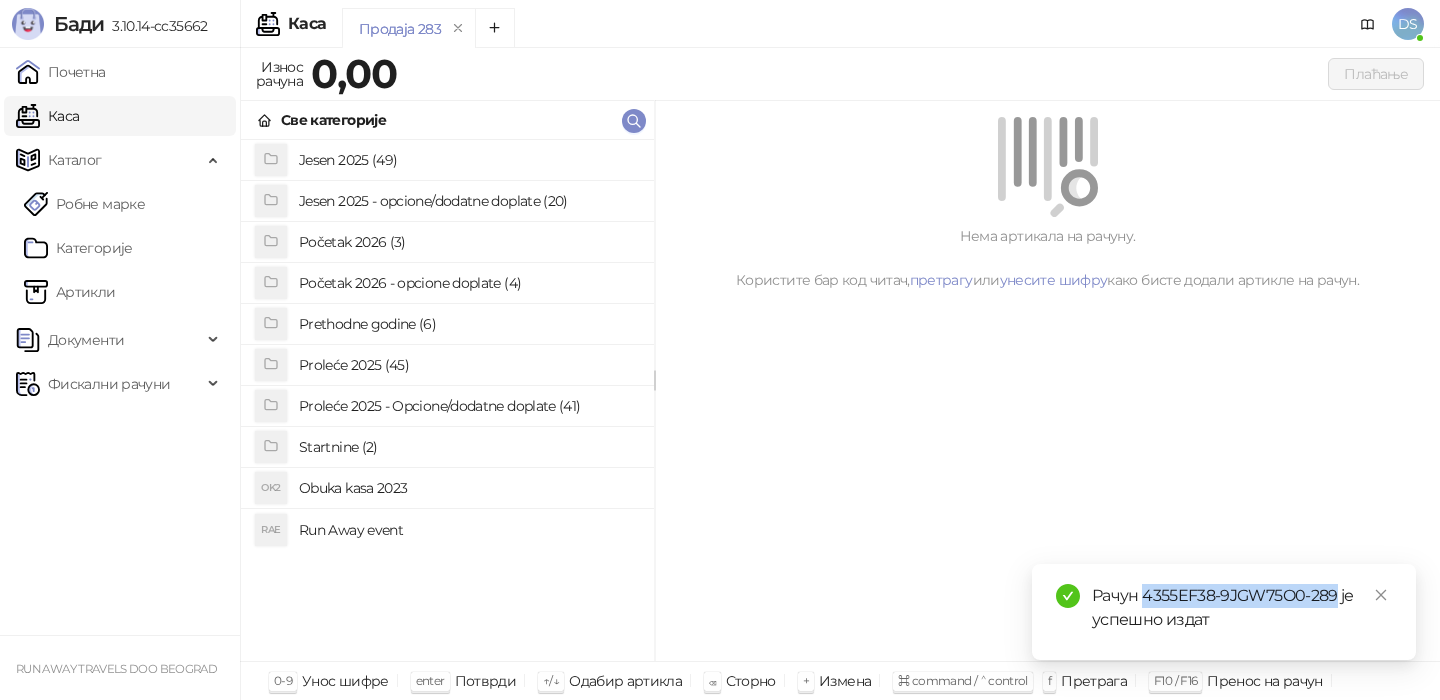 drag, startPoint x: 1337, startPoint y: 591, endPoint x: 1143, endPoint y: 596, distance: 194.06442 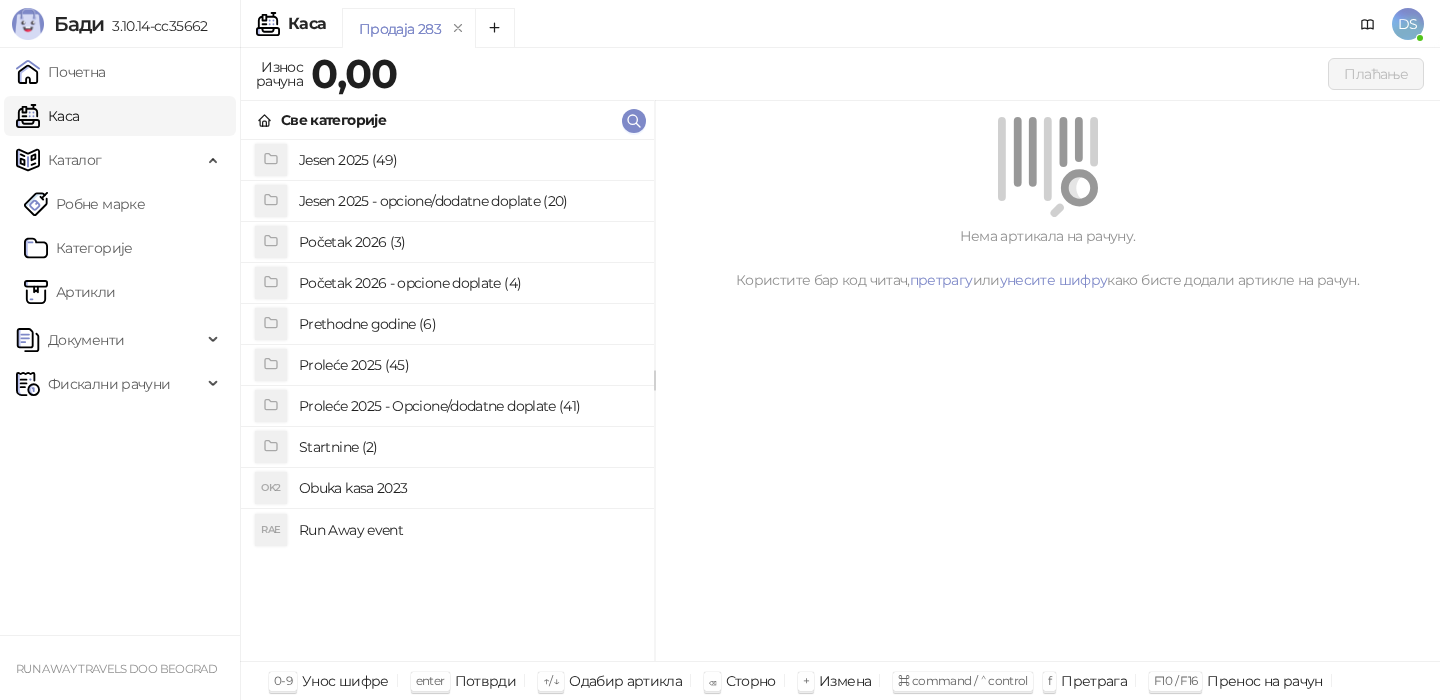 click on "Run Away event" at bounding box center (468, 530) 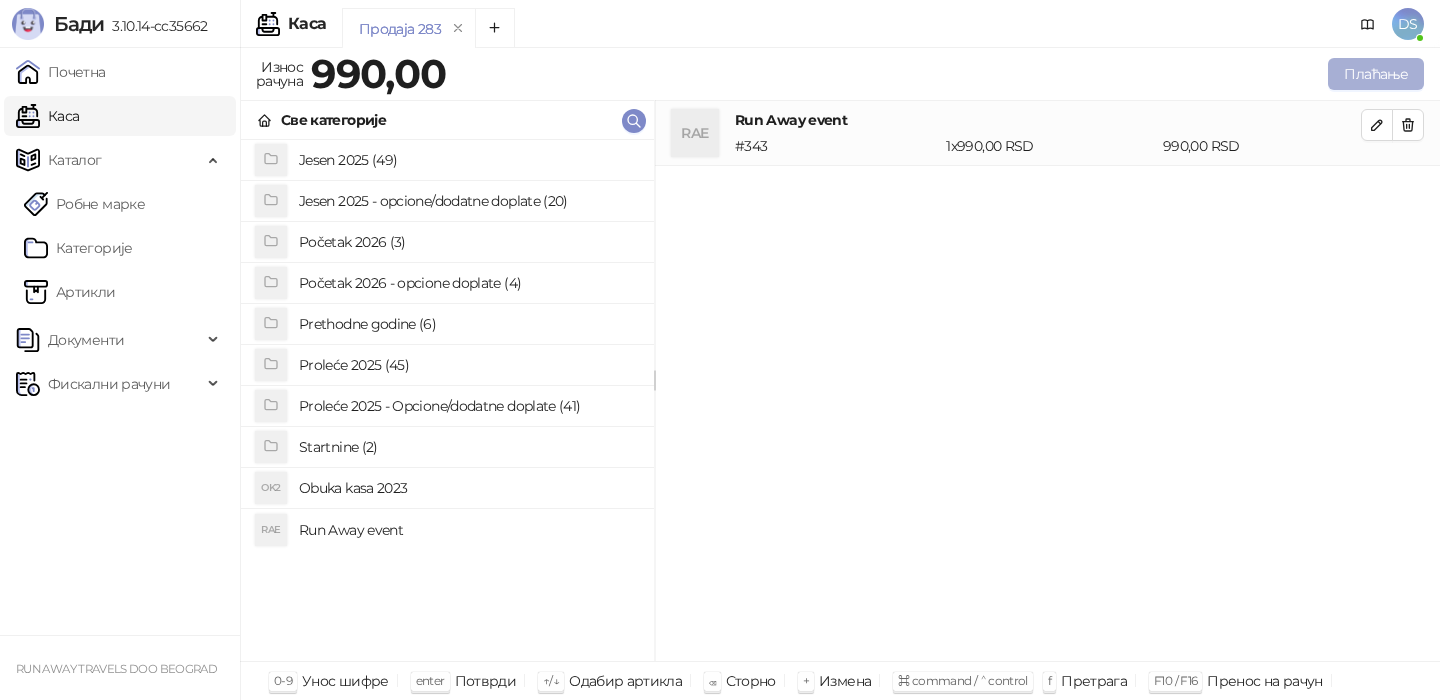 click on "Плаћање" at bounding box center (1376, 74) 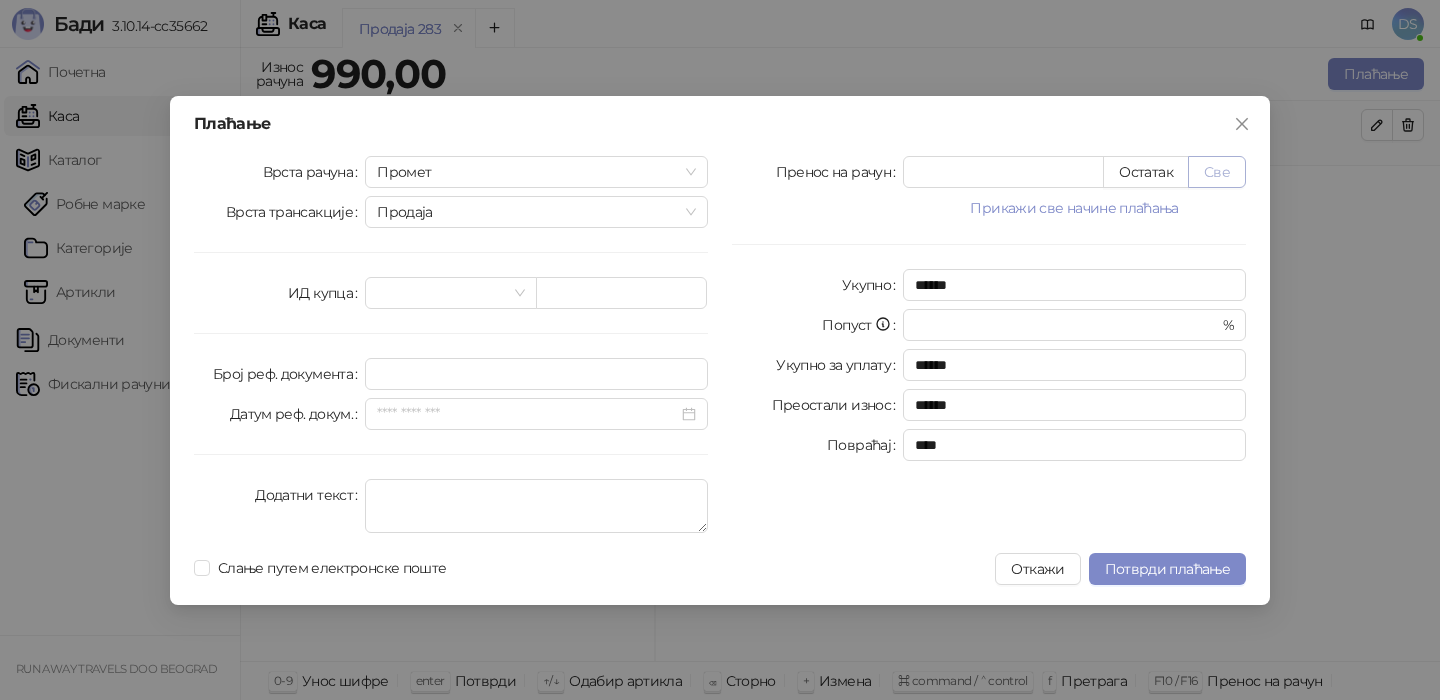 click on "Све" at bounding box center (1217, 172) 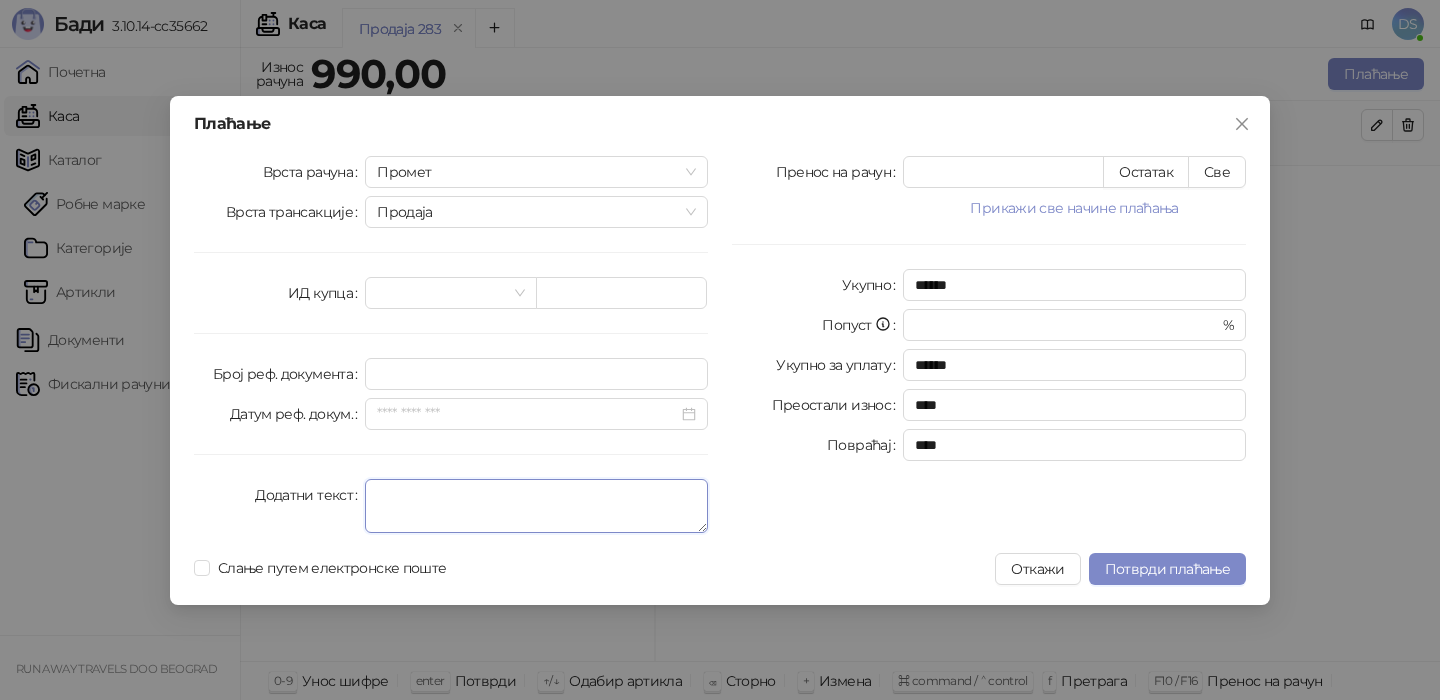 click on "Додатни текст" at bounding box center (536, 506) 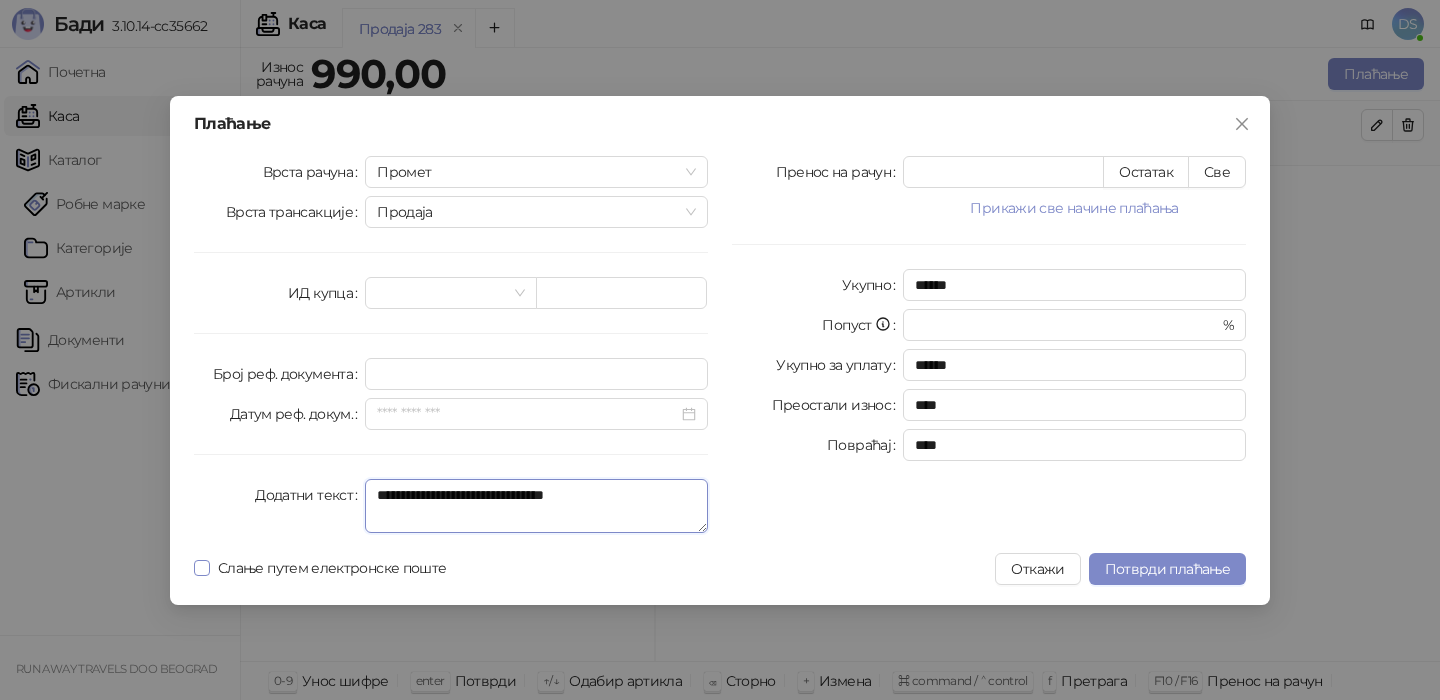 type on "**********" 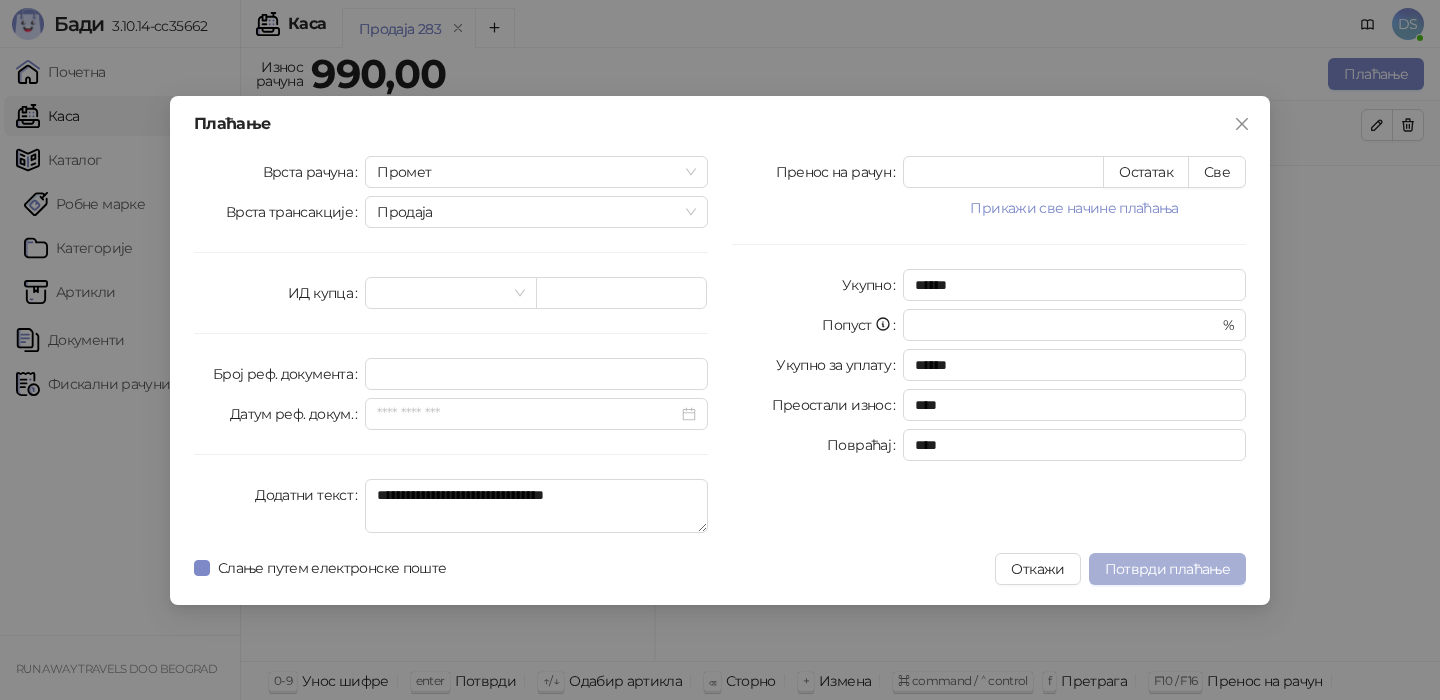 click on "Потврди плаћање" at bounding box center (1167, 569) 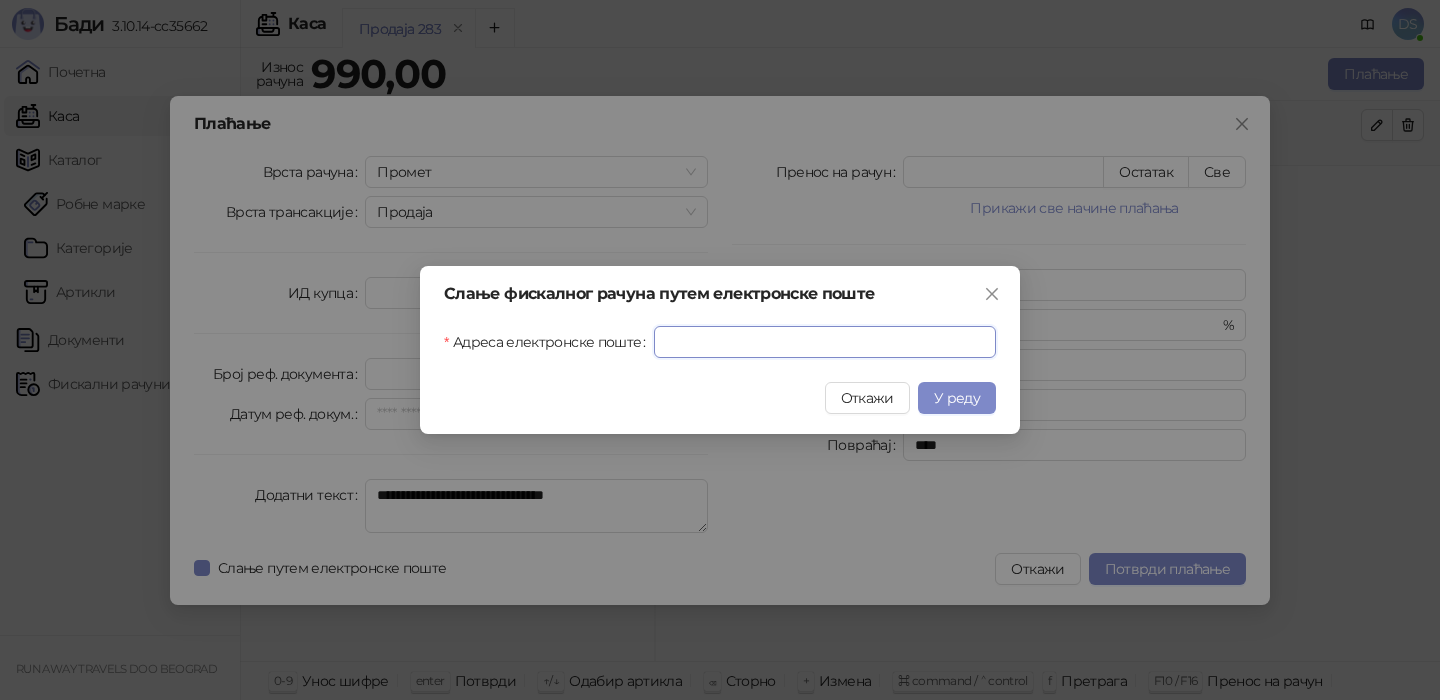click on "Адреса електронске поште" at bounding box center [825, 342] 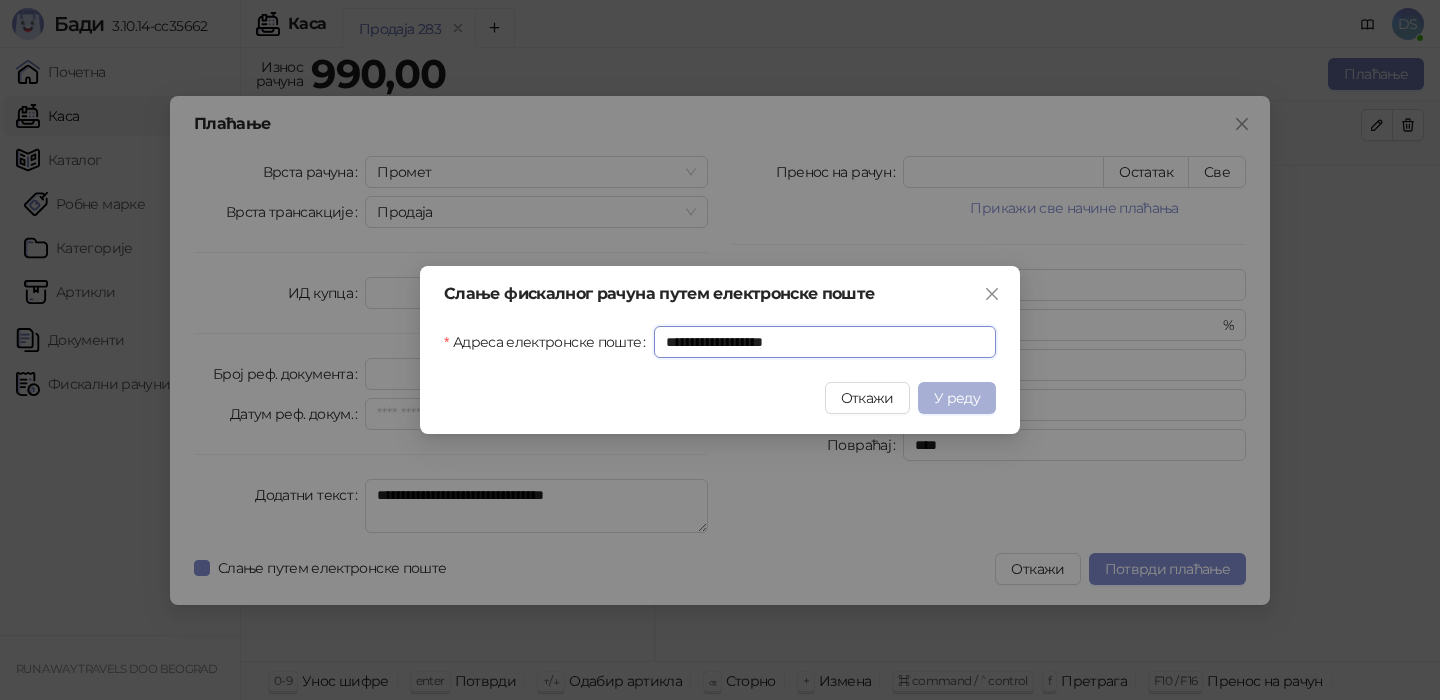 type on "**********" 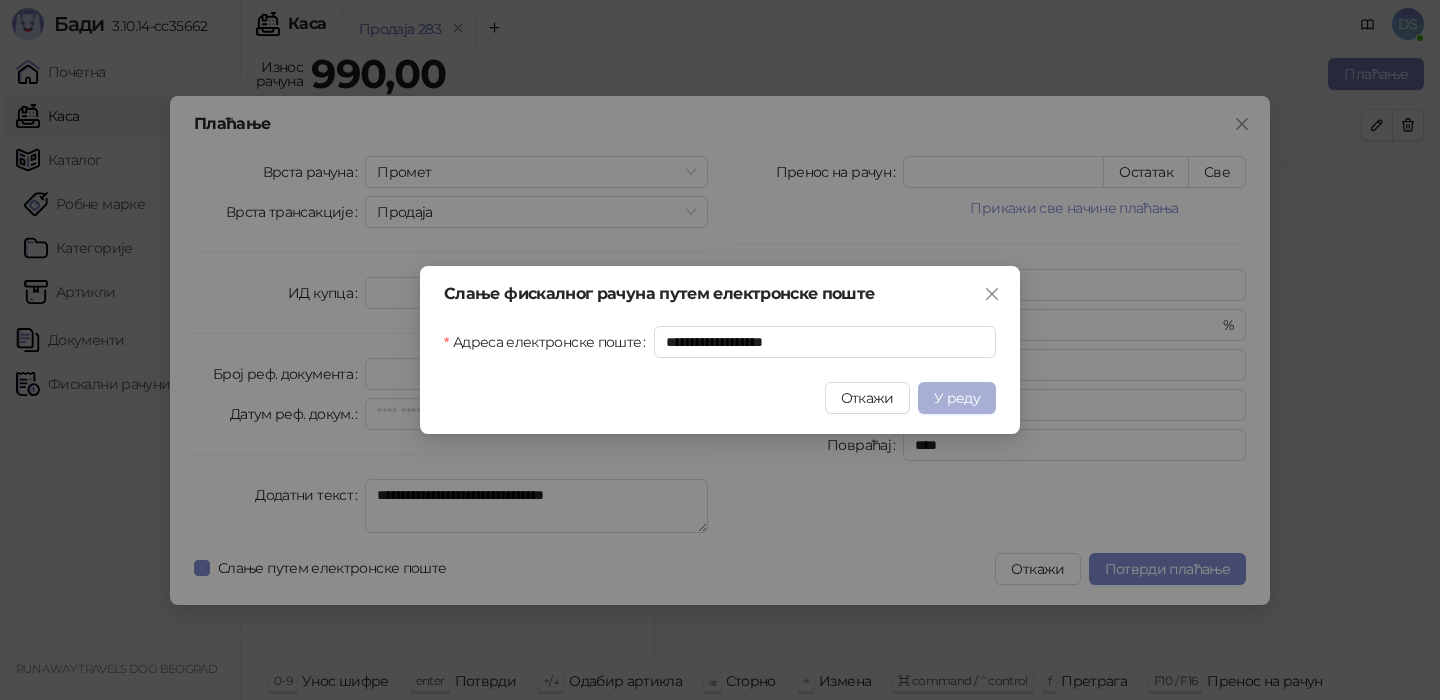 click on "У реду" at bounding box center [957, 398] 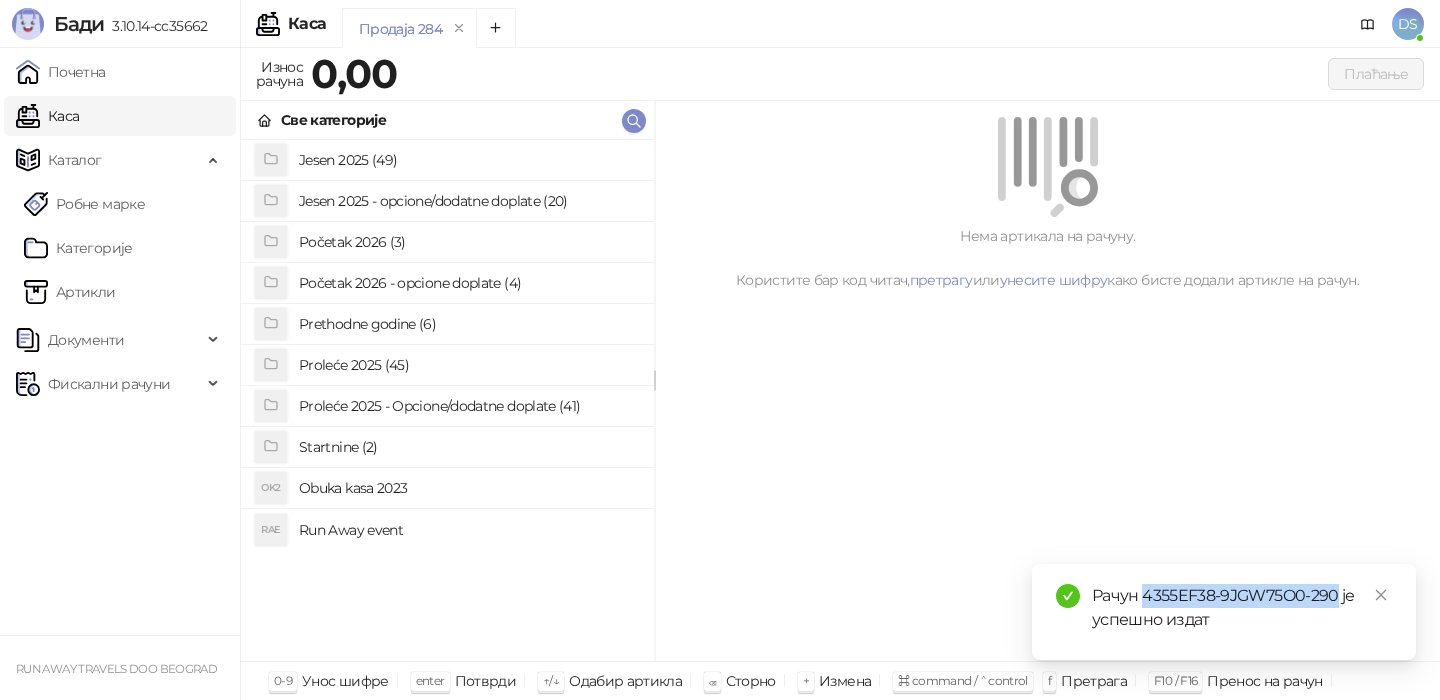 drag, startPoint x: 1335, startPoint y: 590, endPoint x: 1147, endPoint y: 600, distance: 188.26576 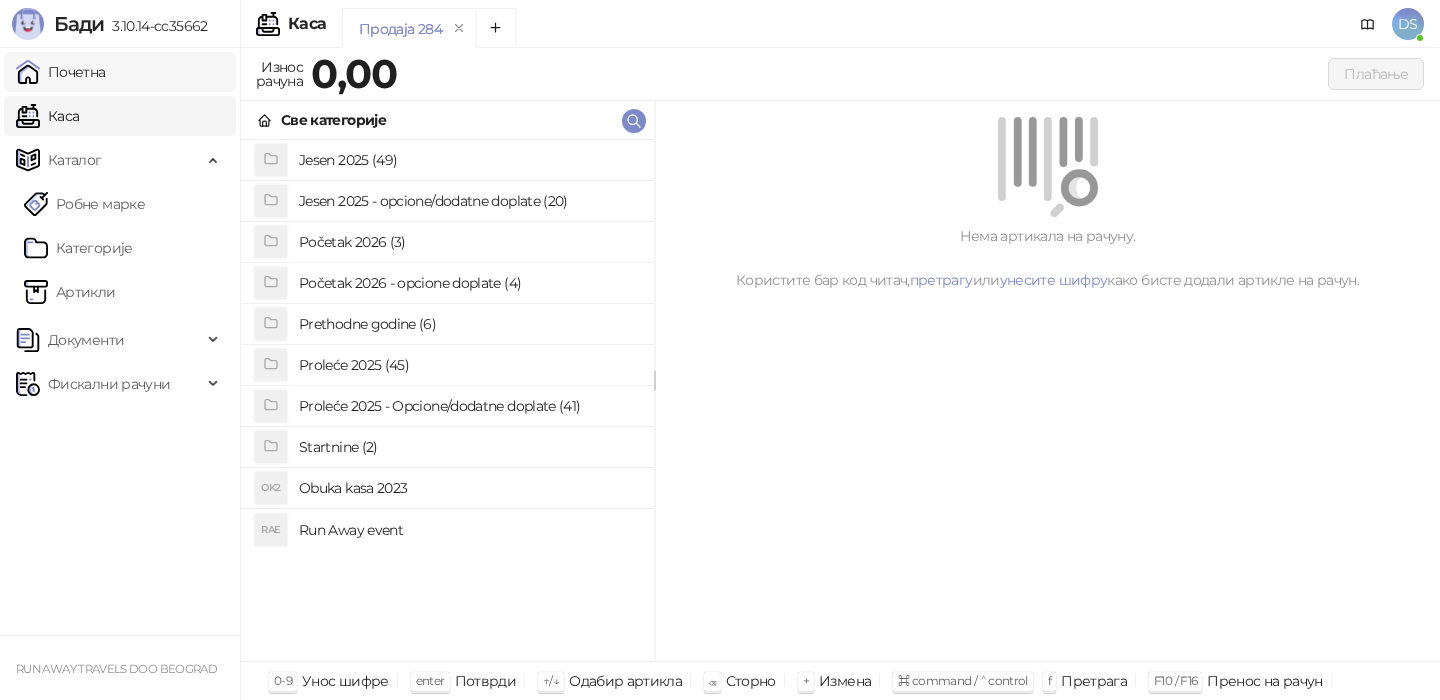 click on "Почетна" at bounding box center (61, 72) 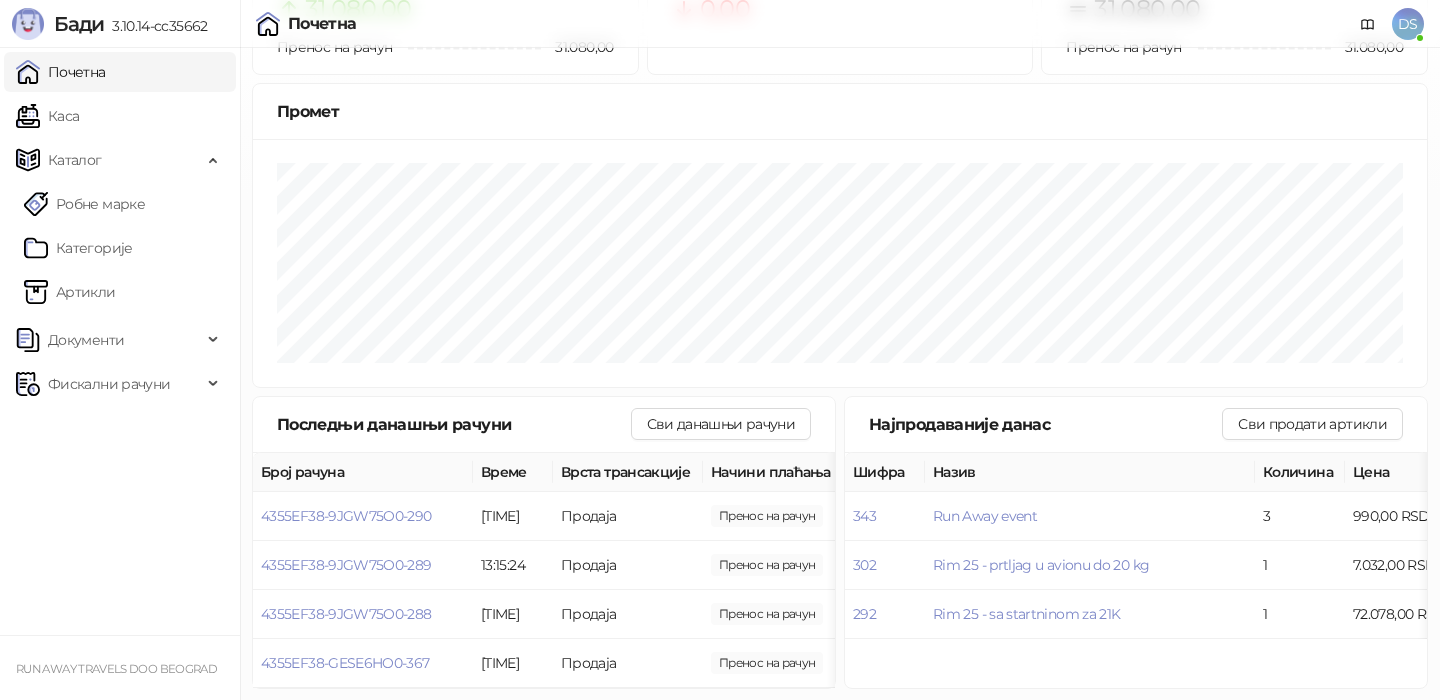 scroll, scrollTop: 0, scrollLeft: 0, axis: both 